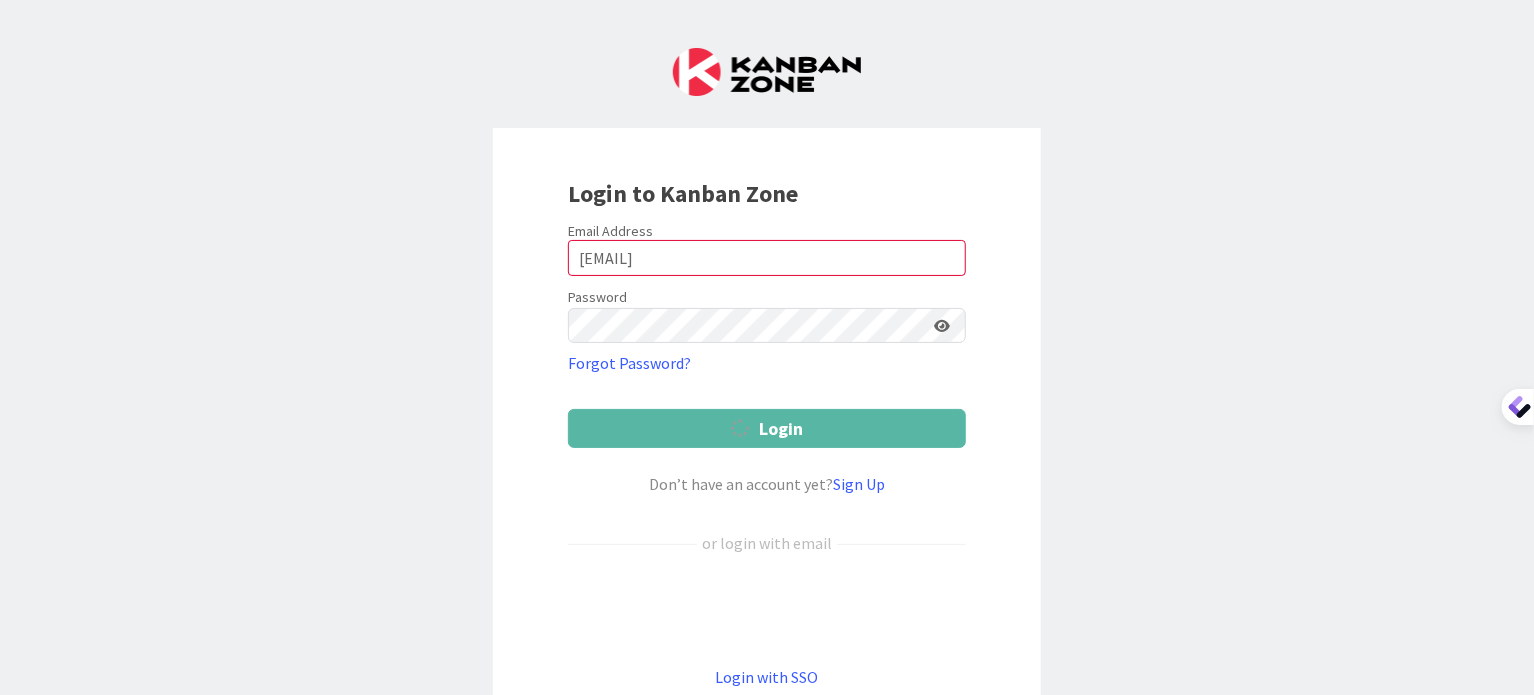 scroll, scrollTop: 0, scrollLeft: 0, axis: both 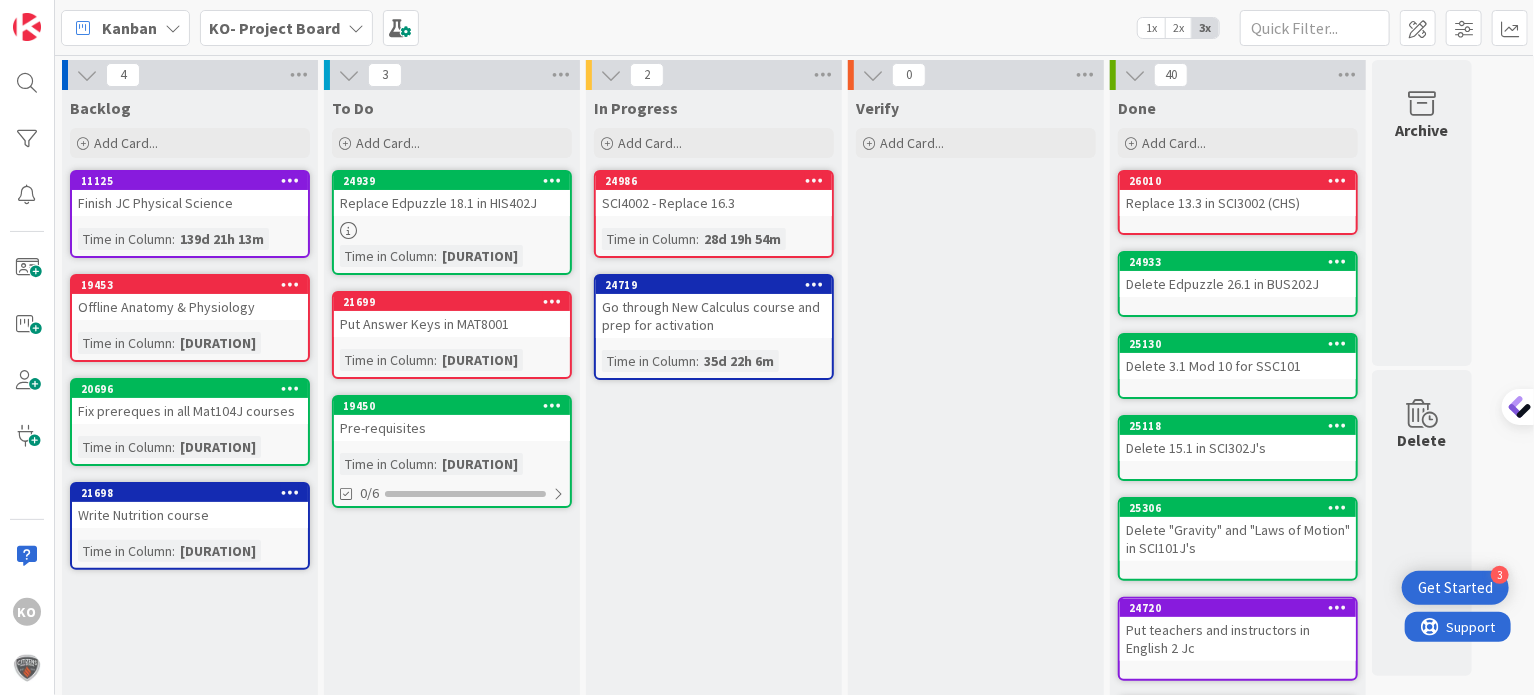 click on "Add Card..." at bounding box center [388, 143] 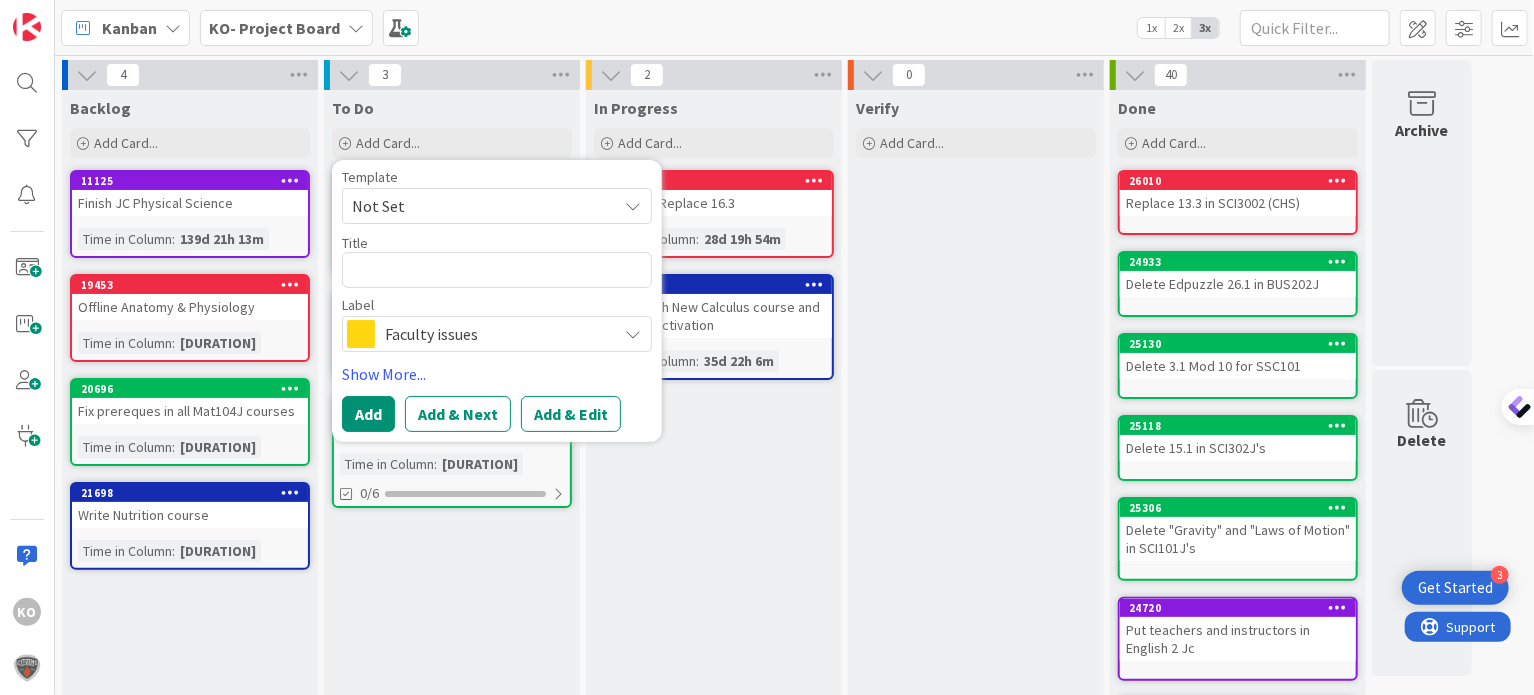 type on "x" 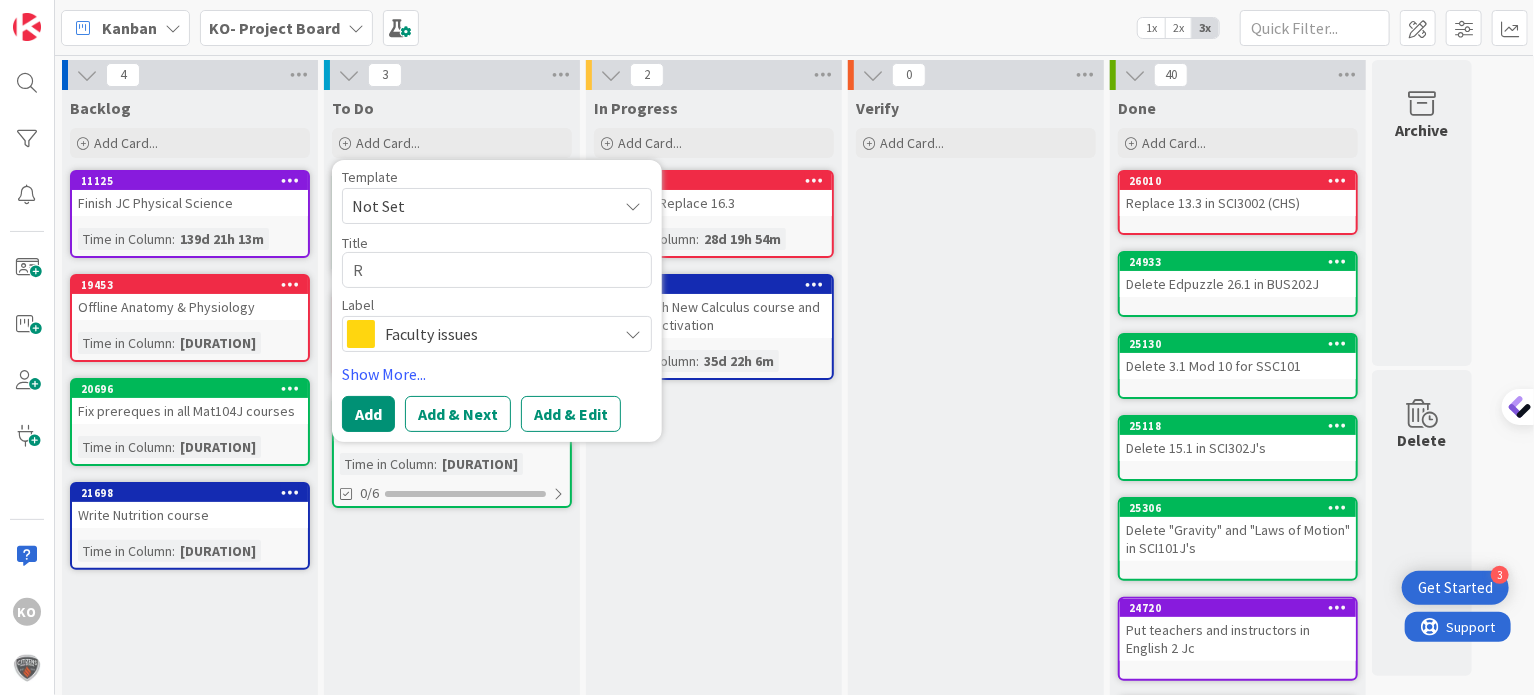 type on "x" 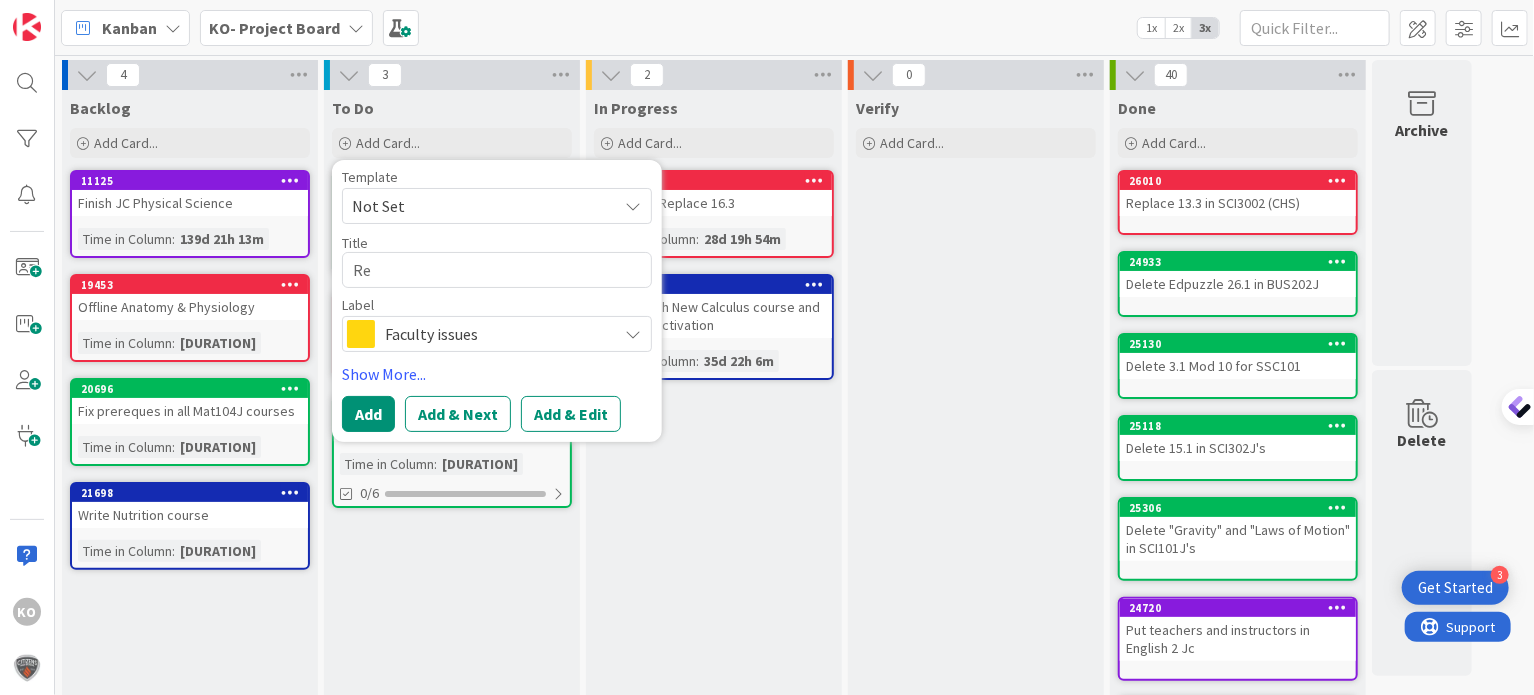 type on "x" 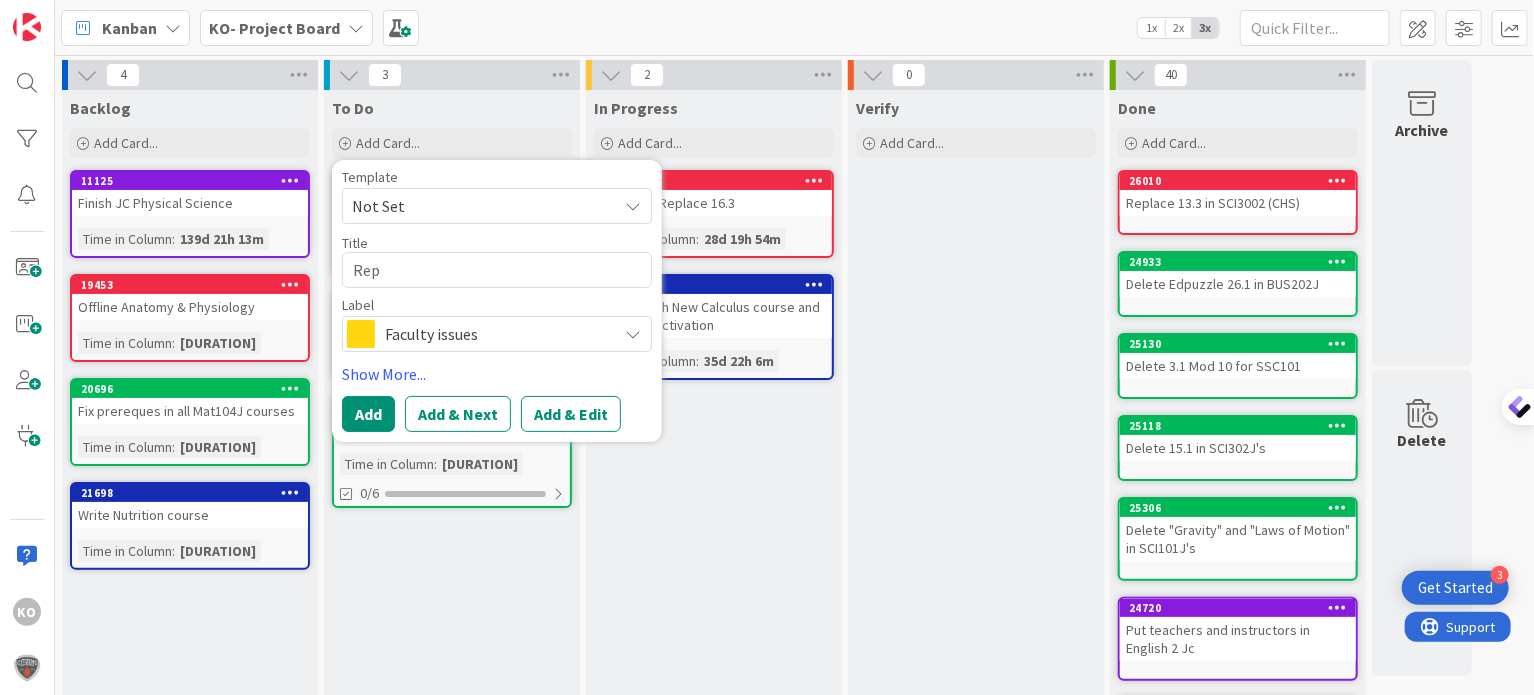 type on "x" 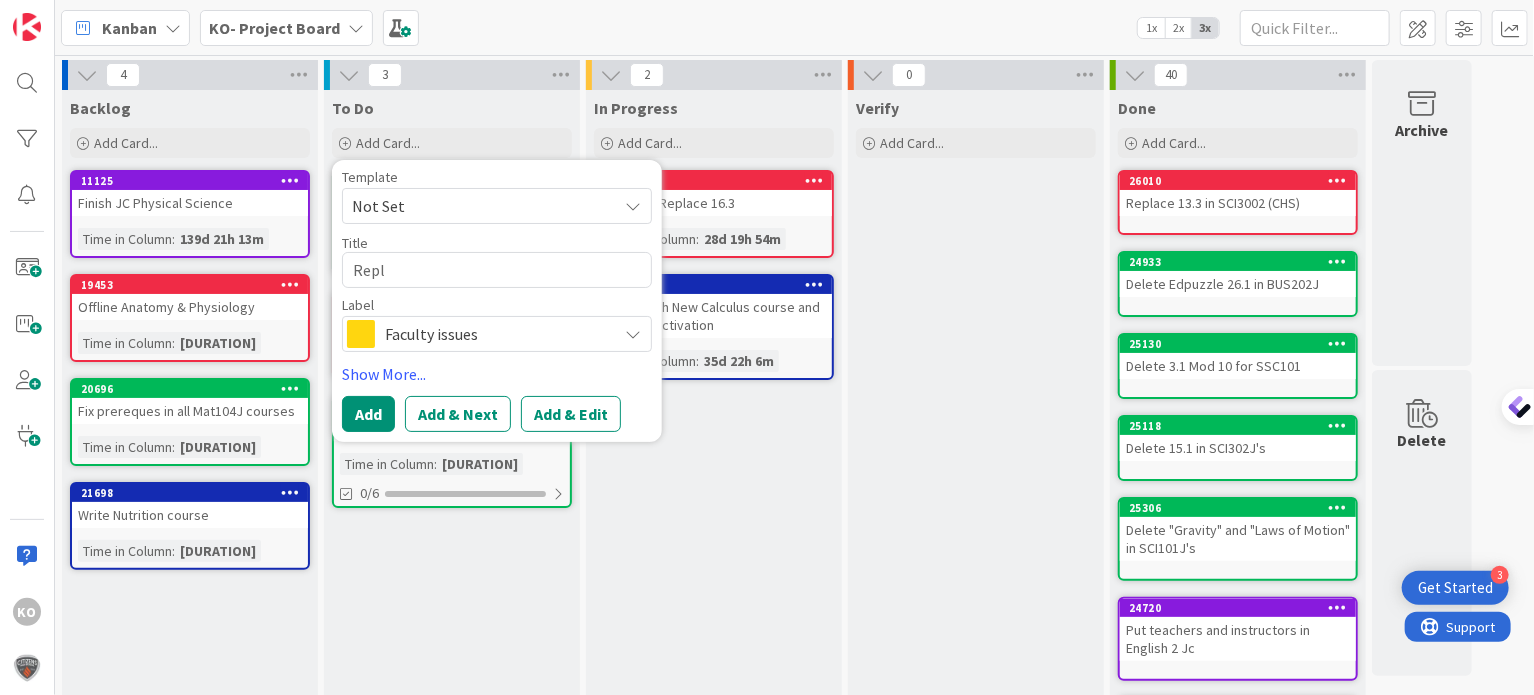 type on "x" 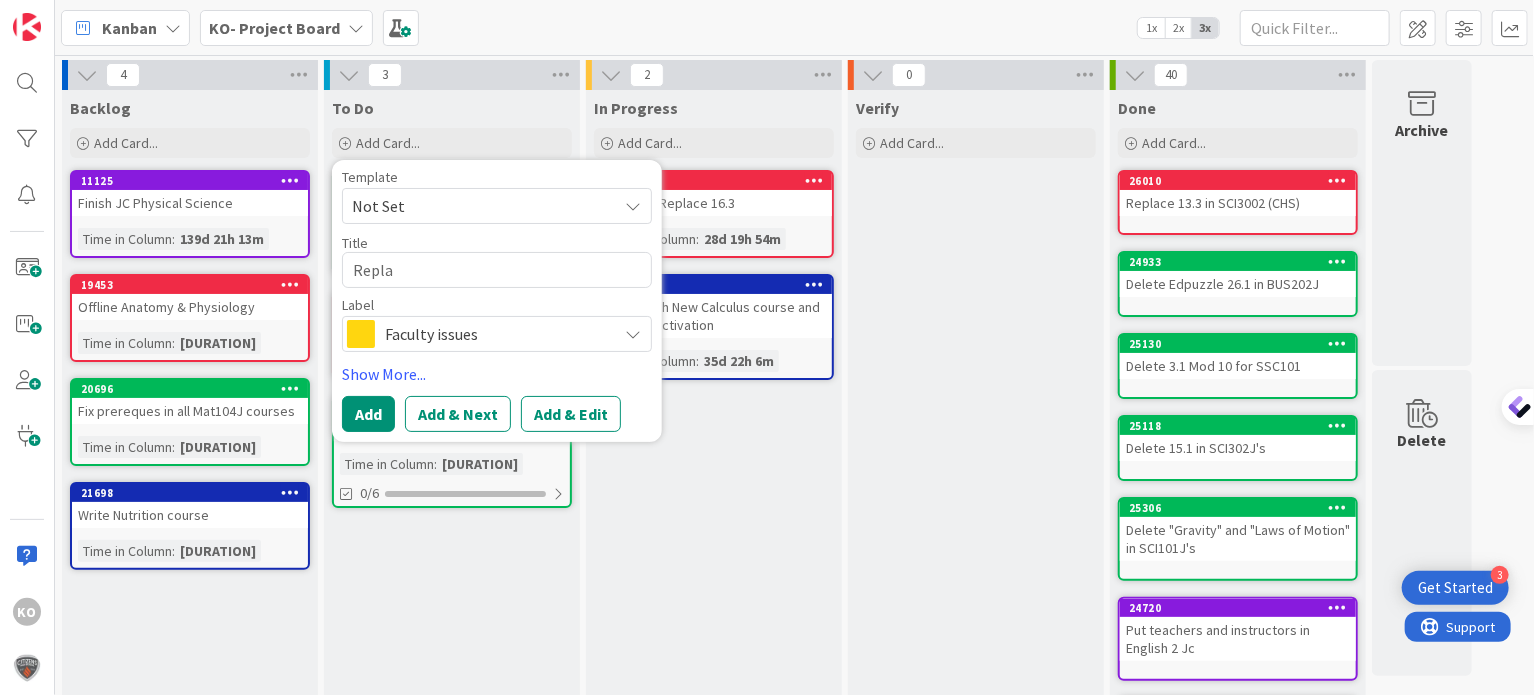 type on "x" 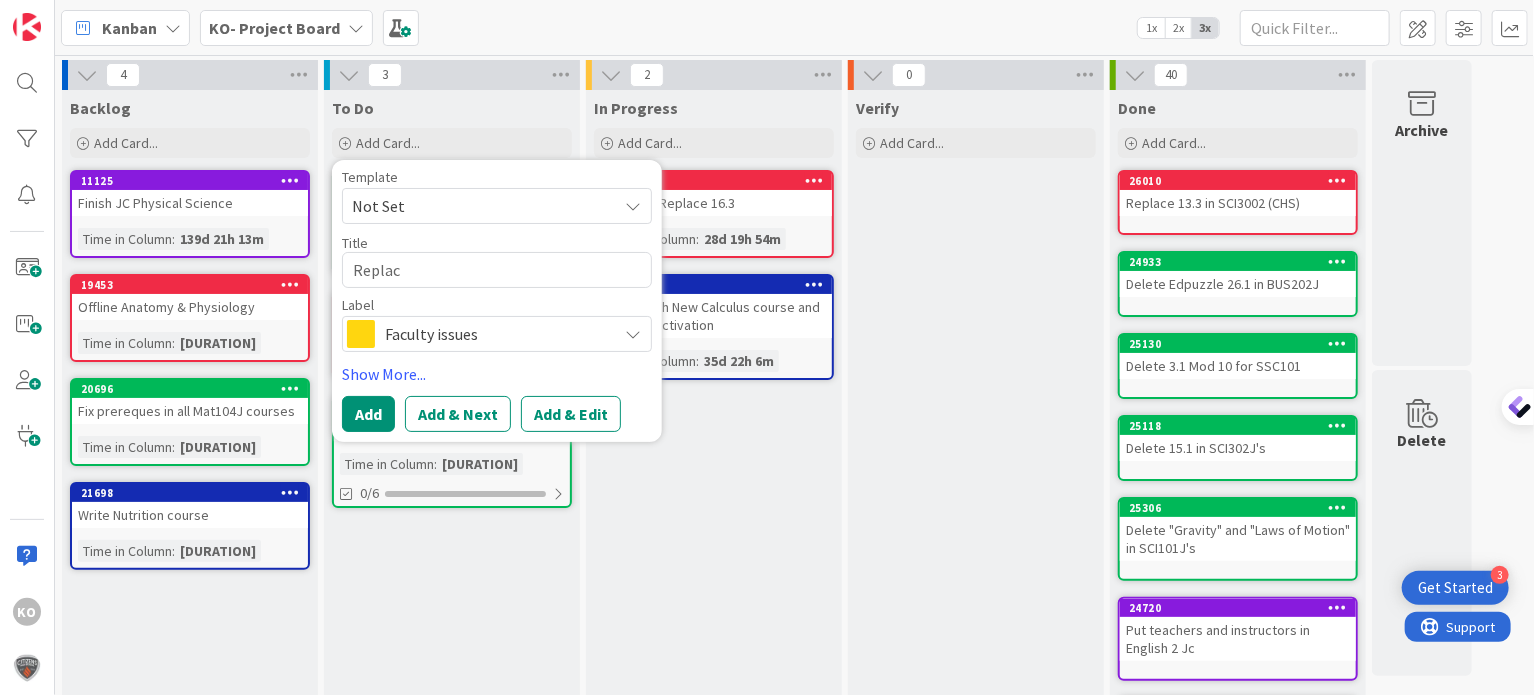 type on "x" 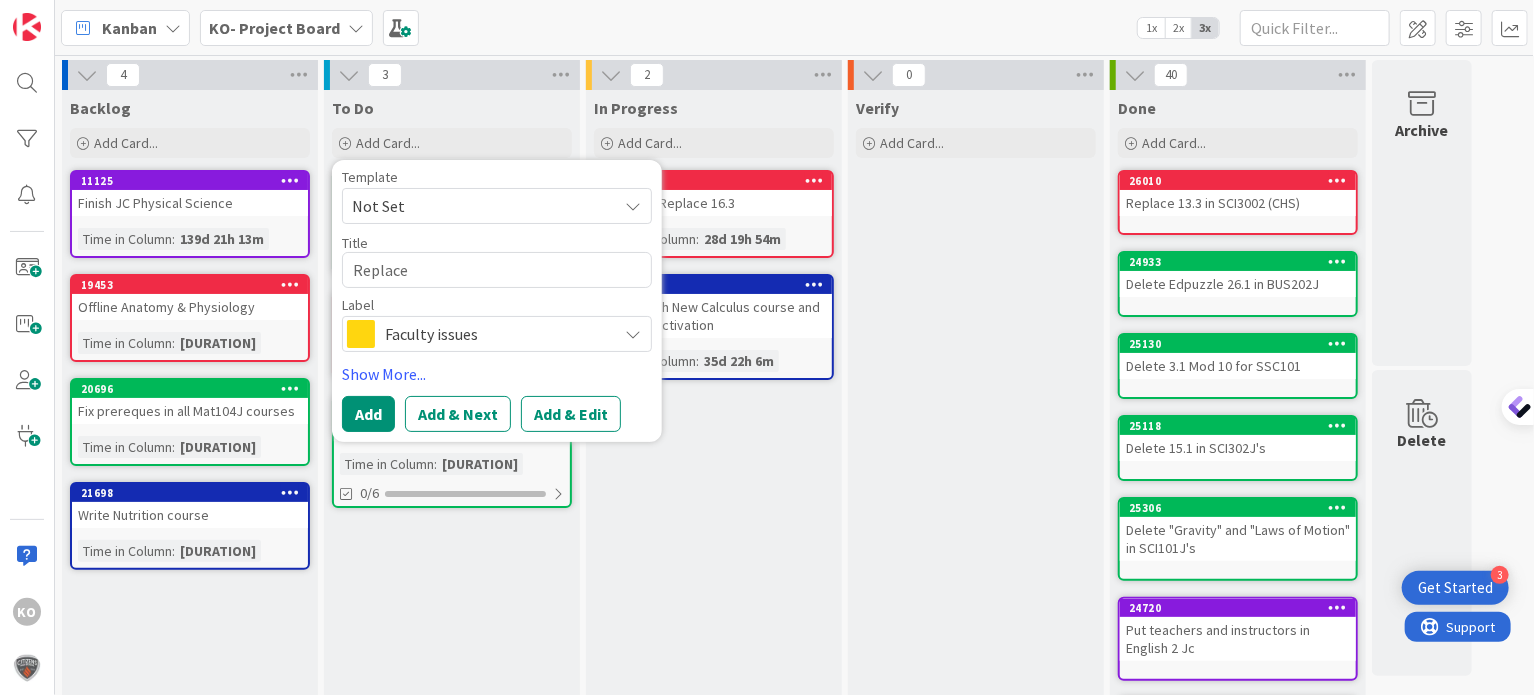 type on "x" 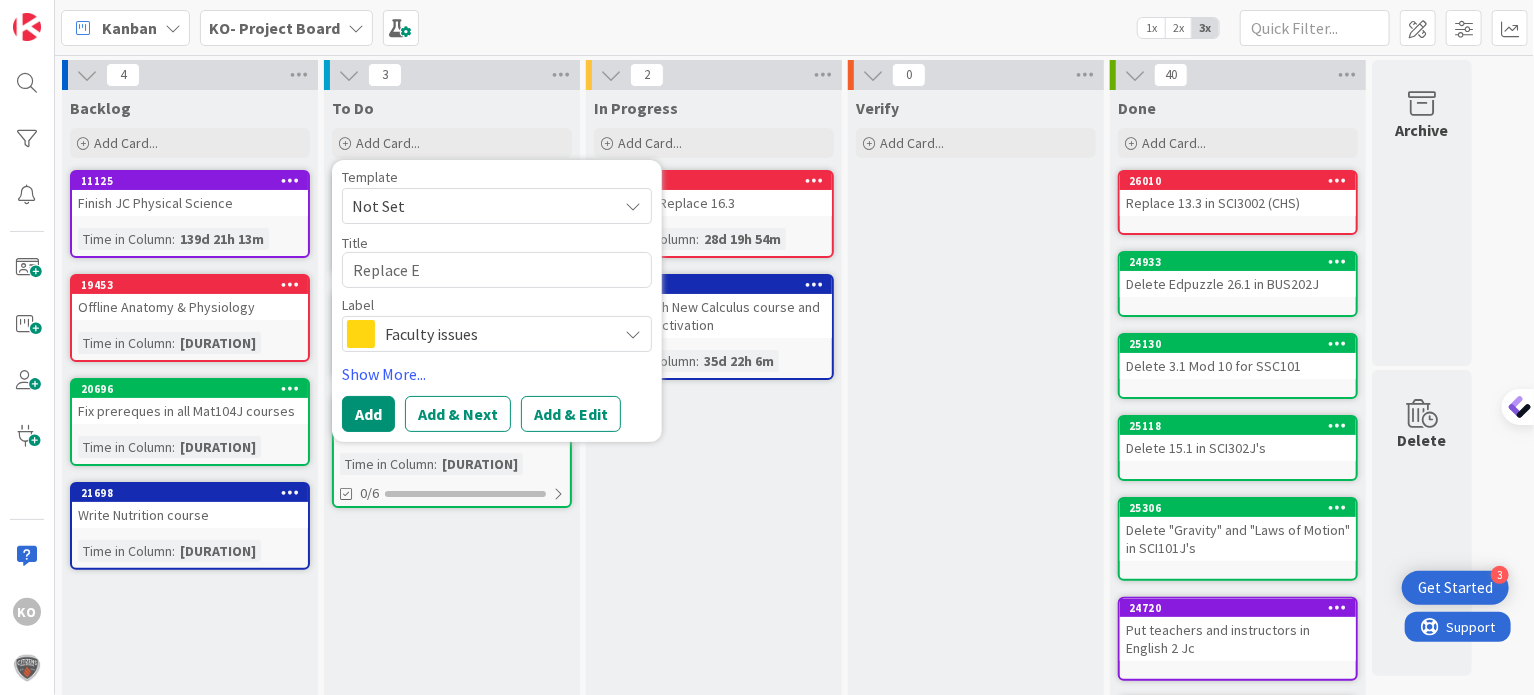 type on "x" 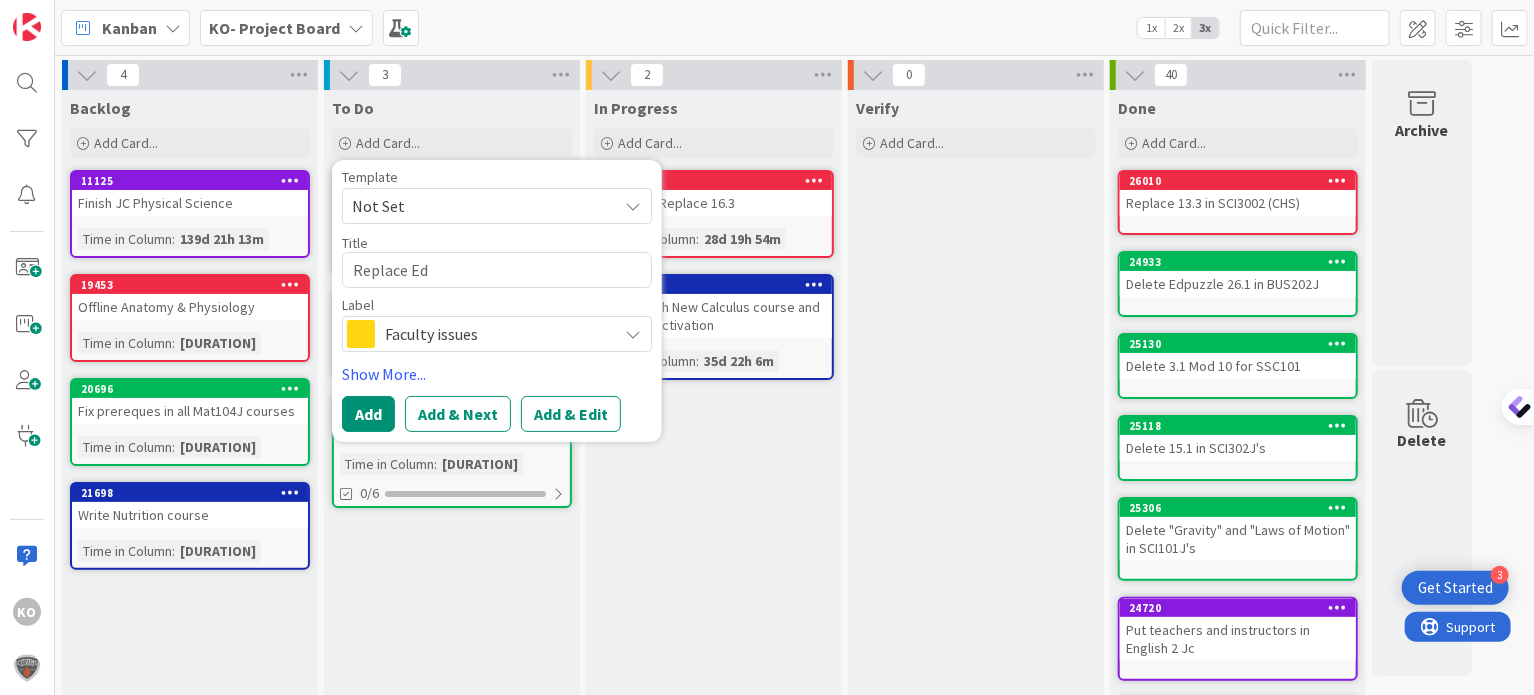 type on "x" 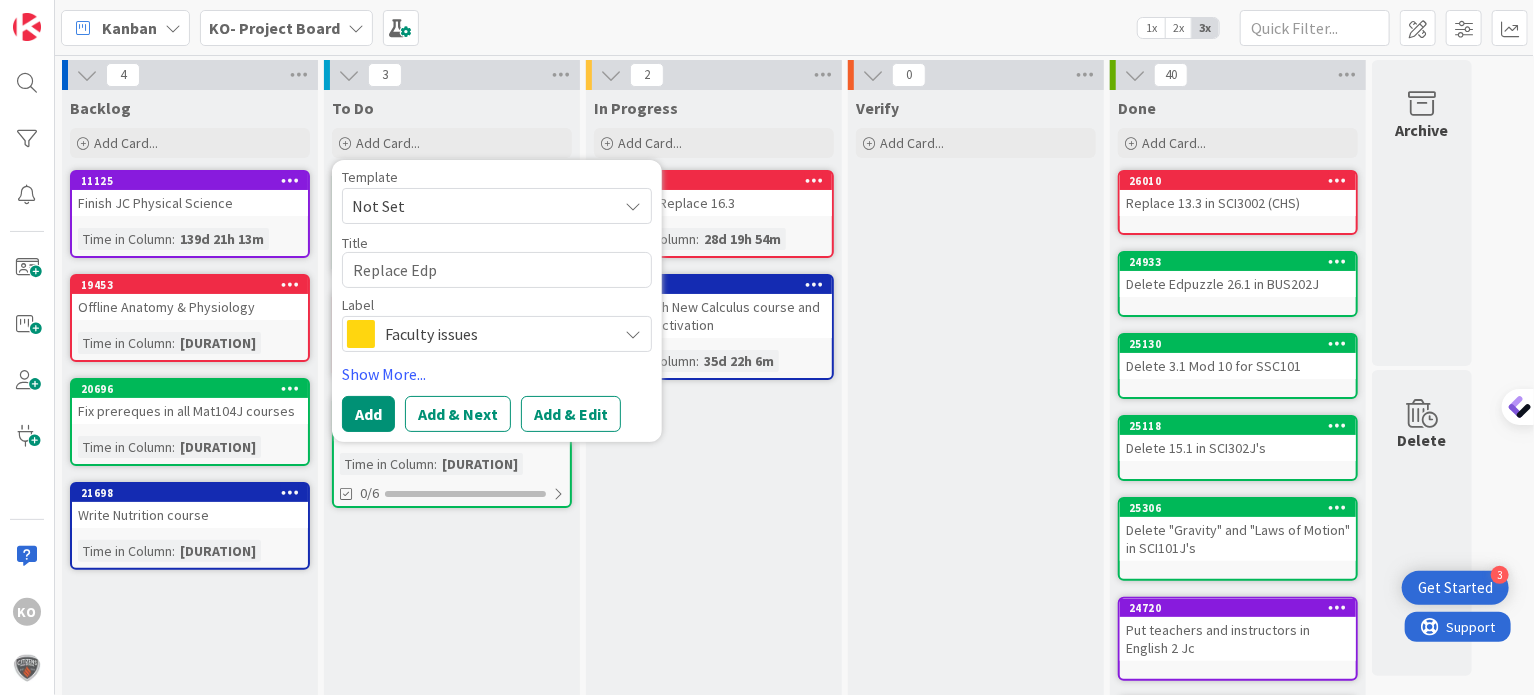 type on "x" 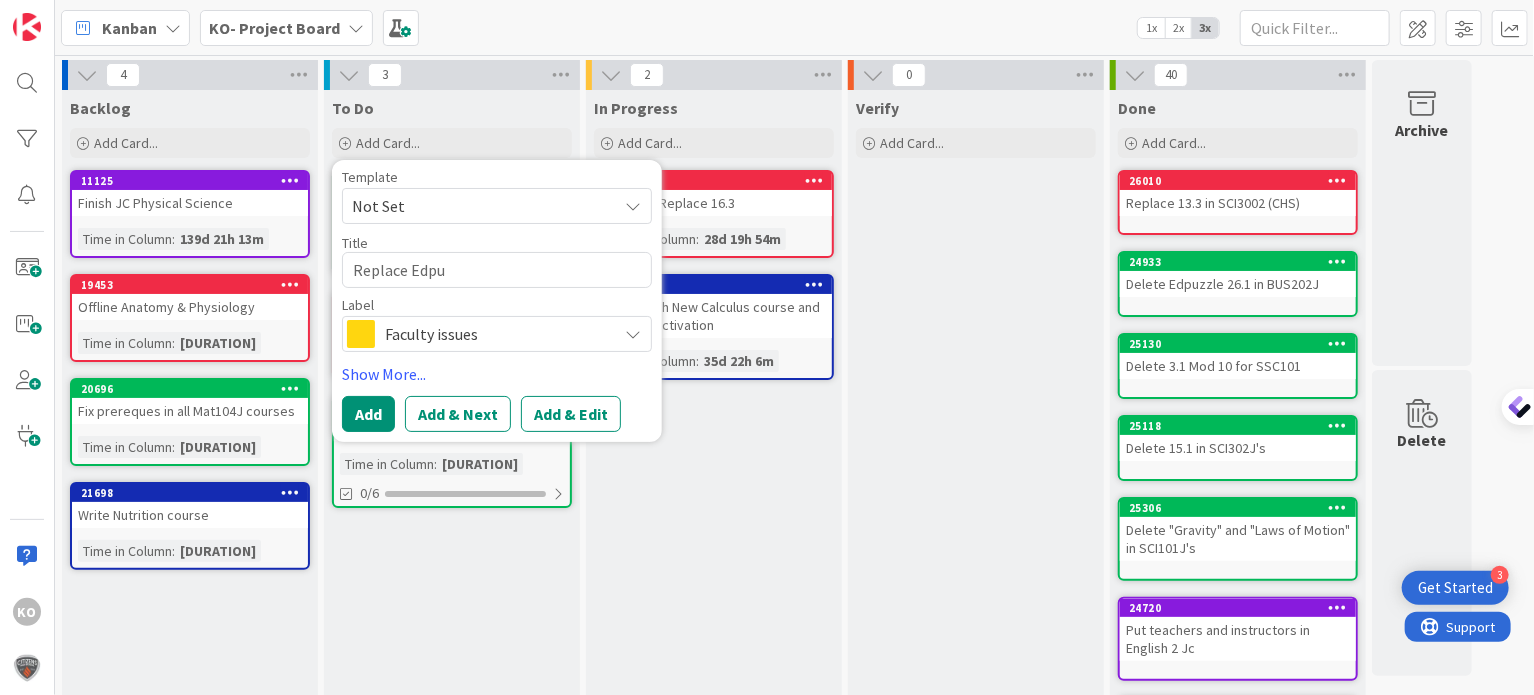 type on "x" 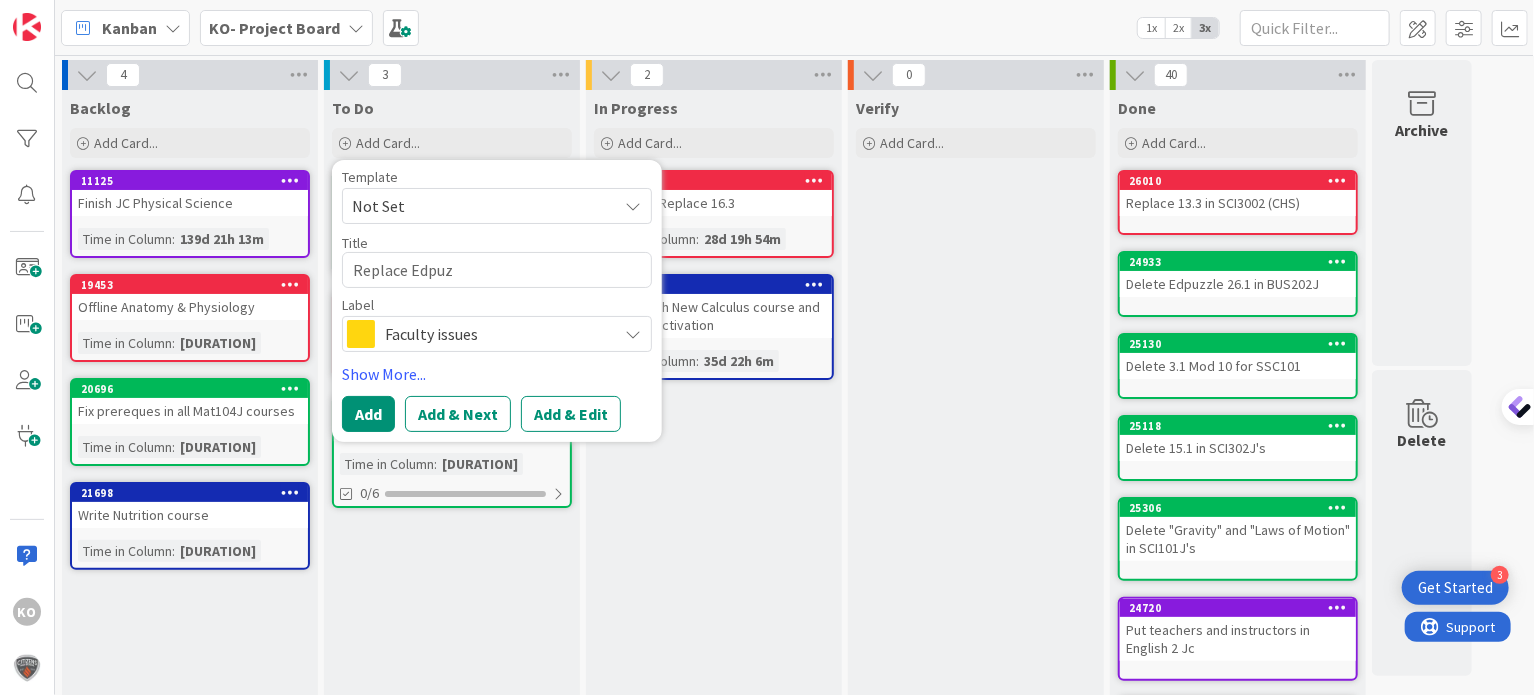 type on "x" 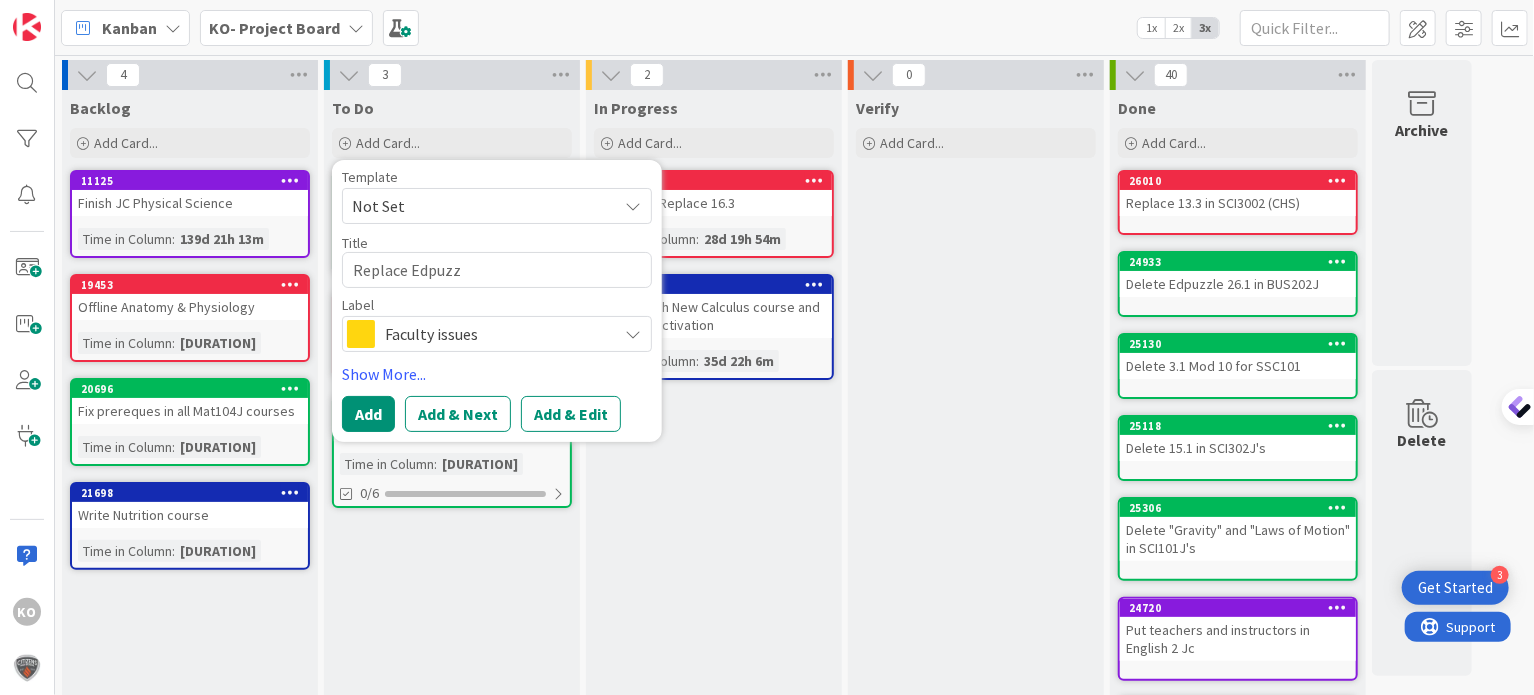 type on "x" 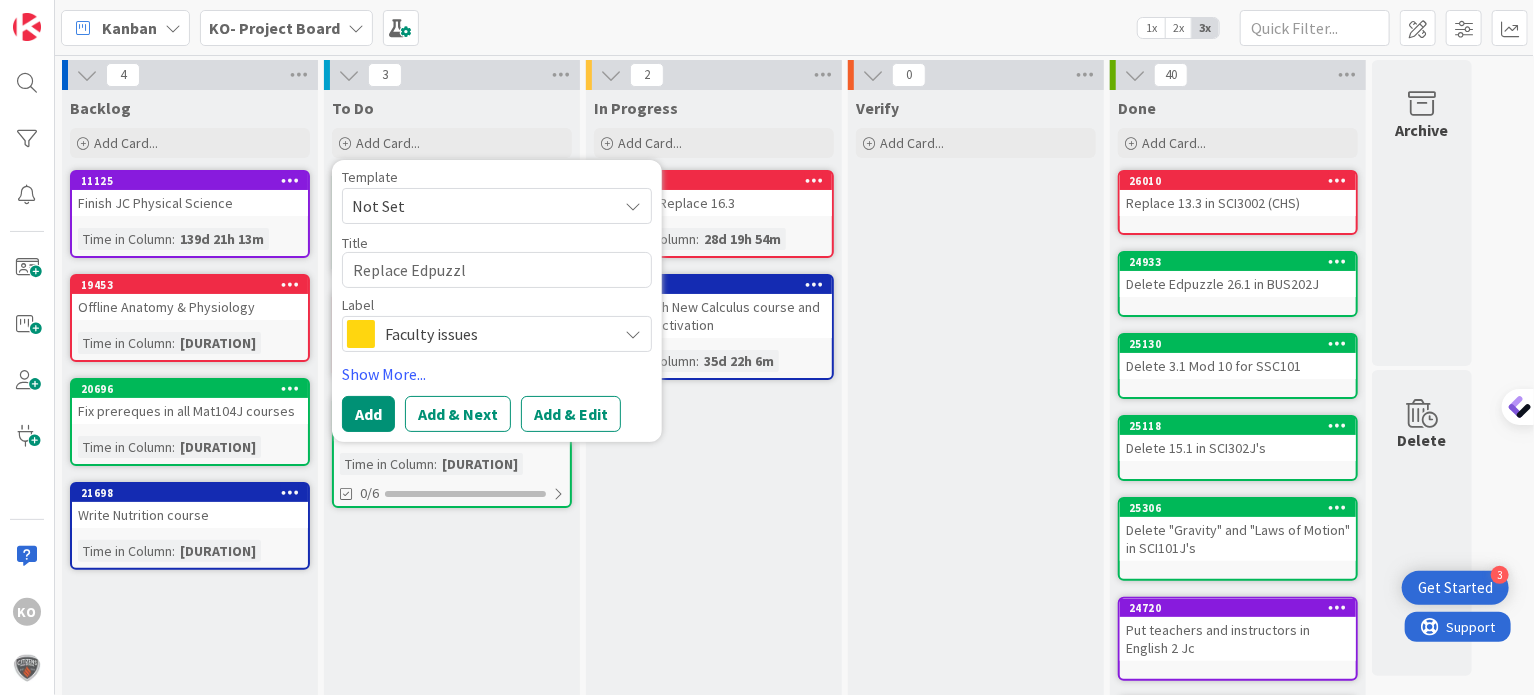 type on "x" 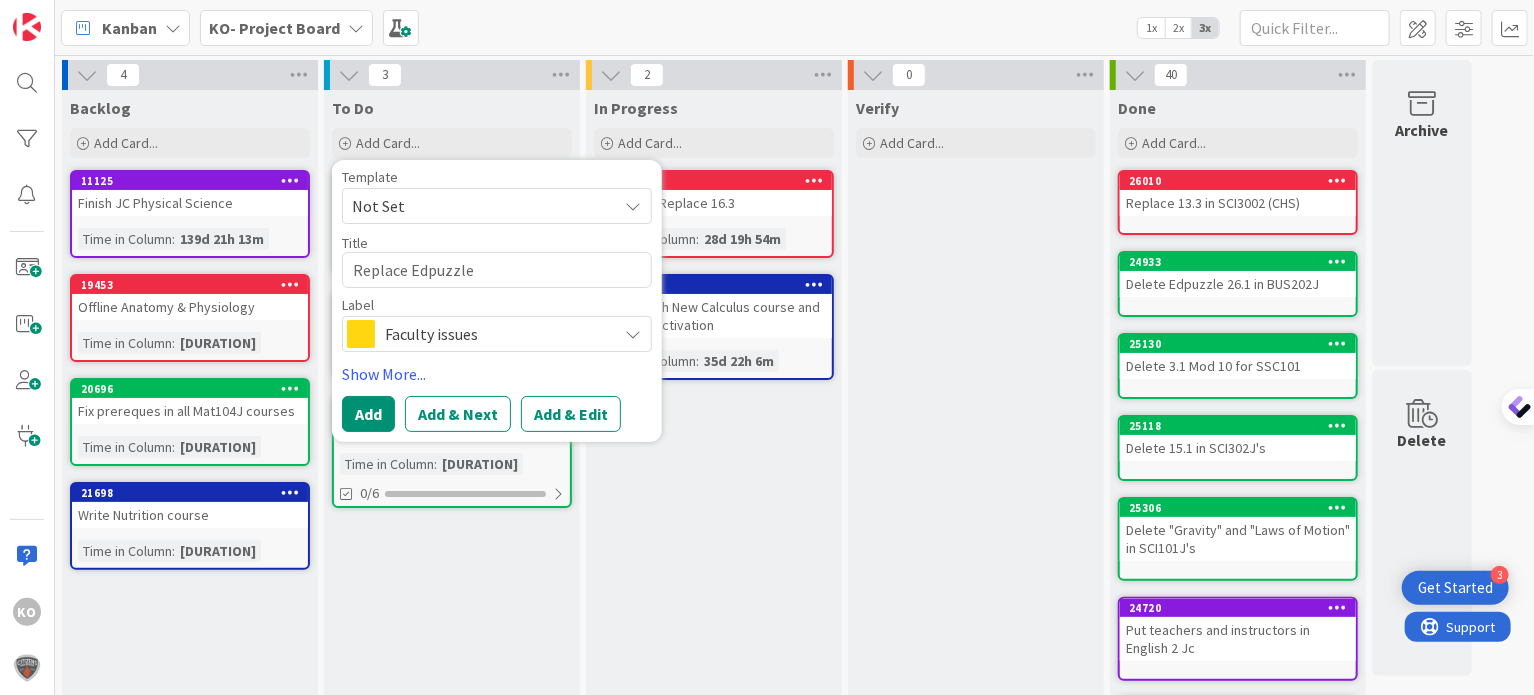 type on "x" 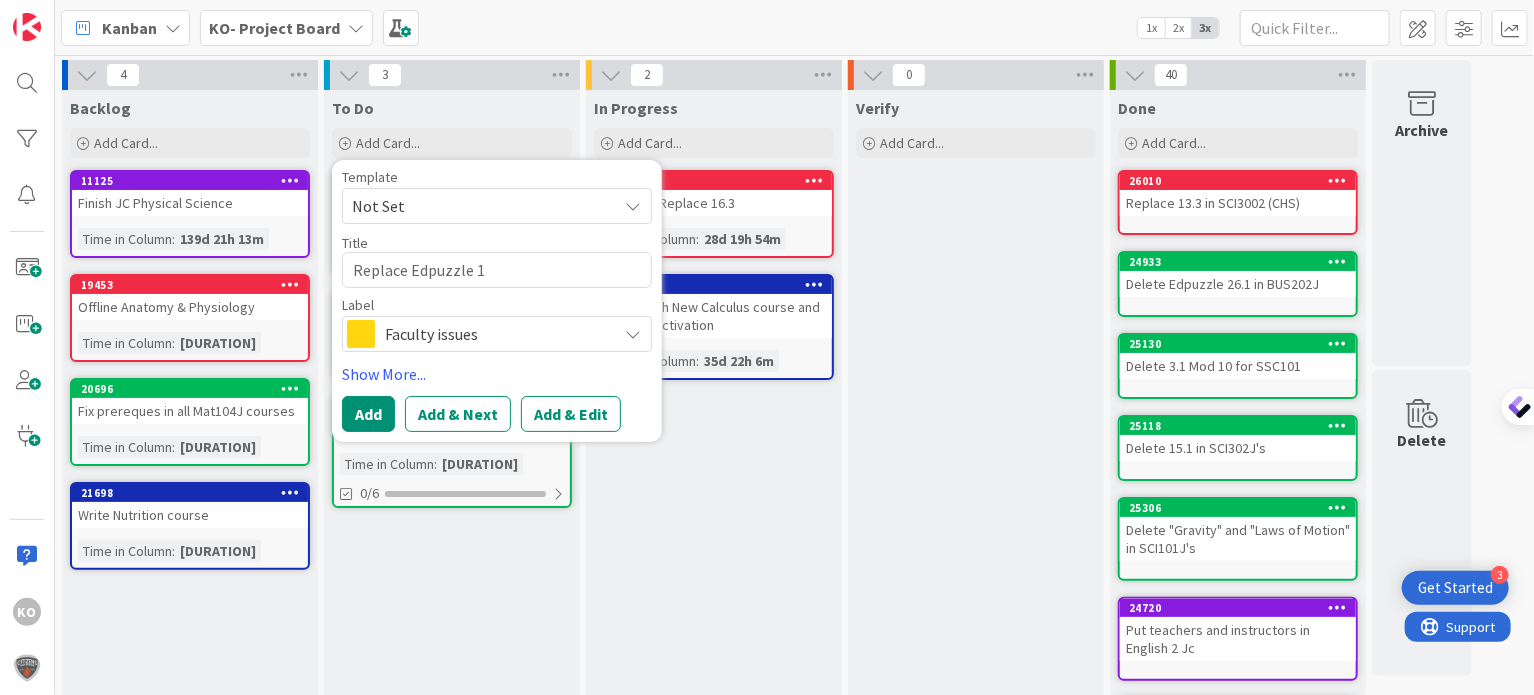 type on "x" 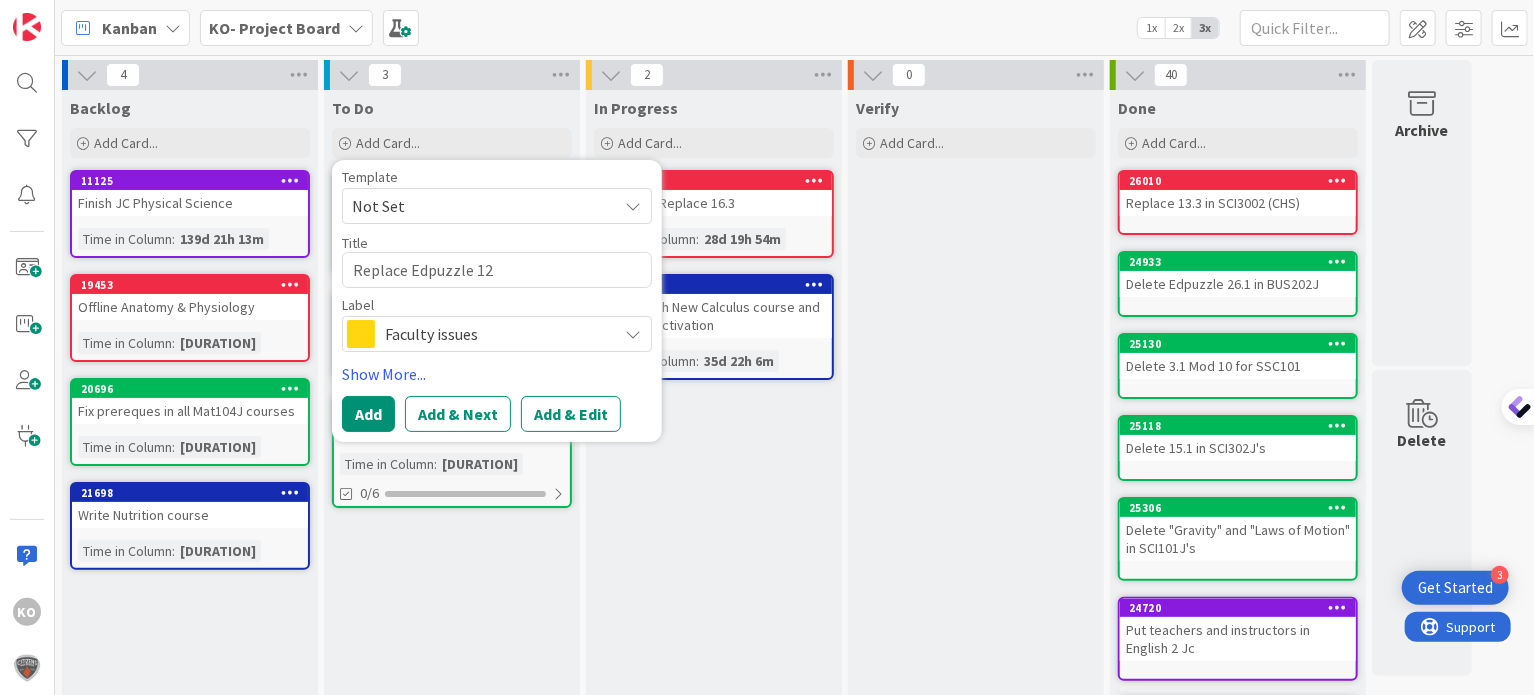 type on "x" 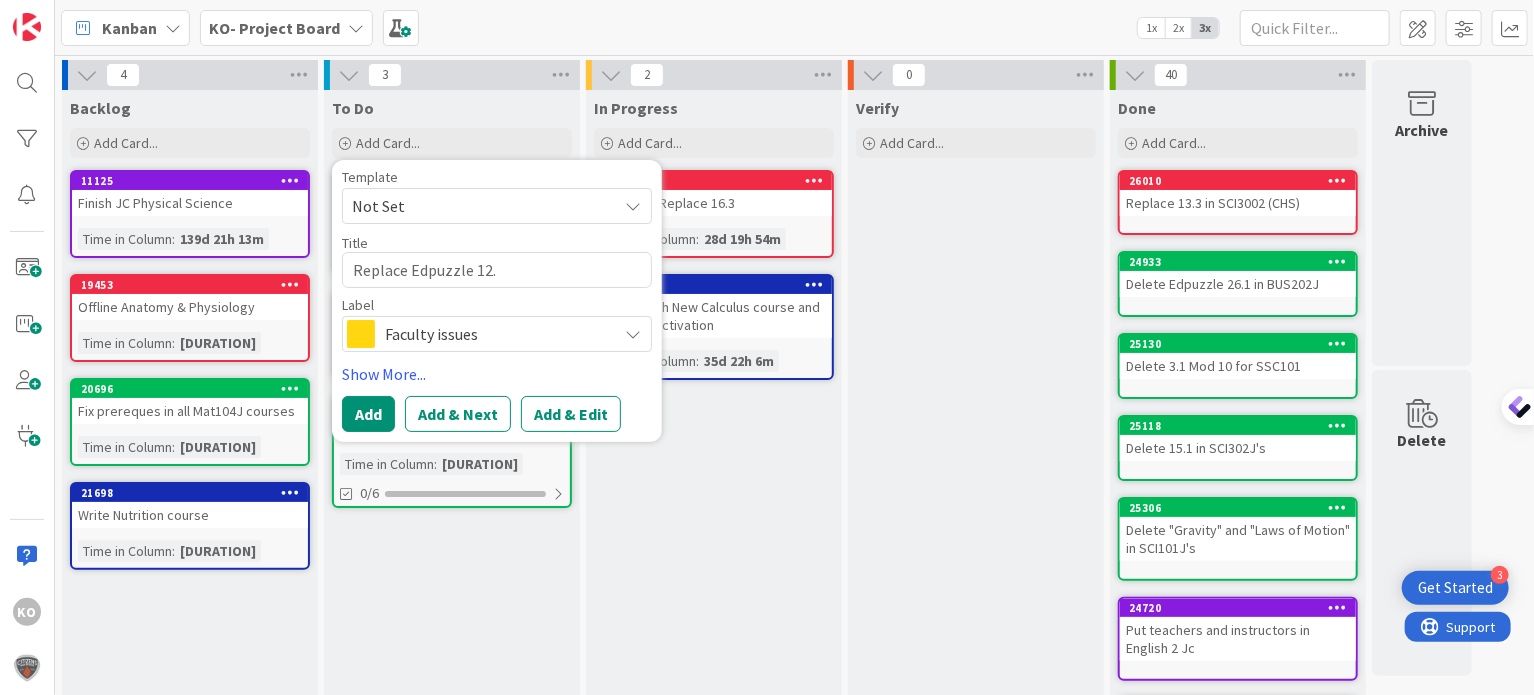 type on "x" 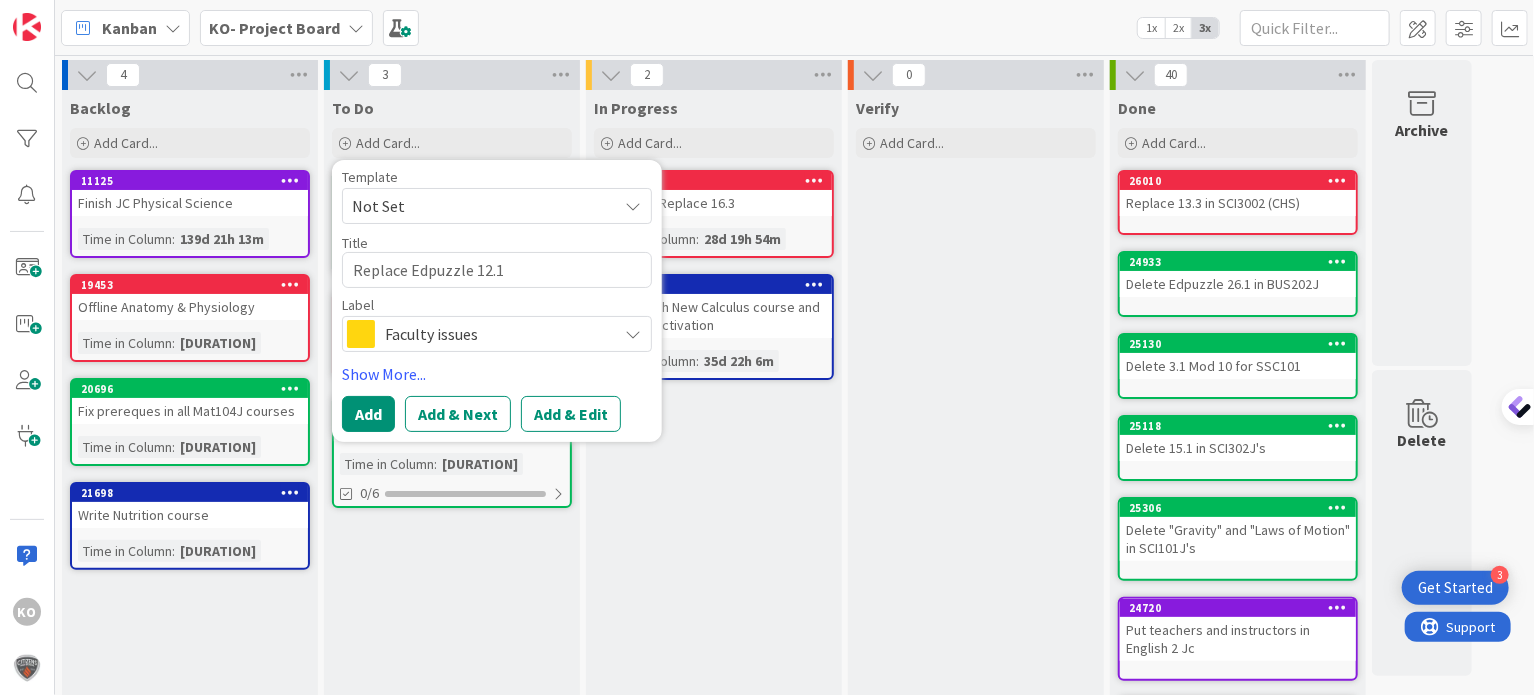 type on "x" 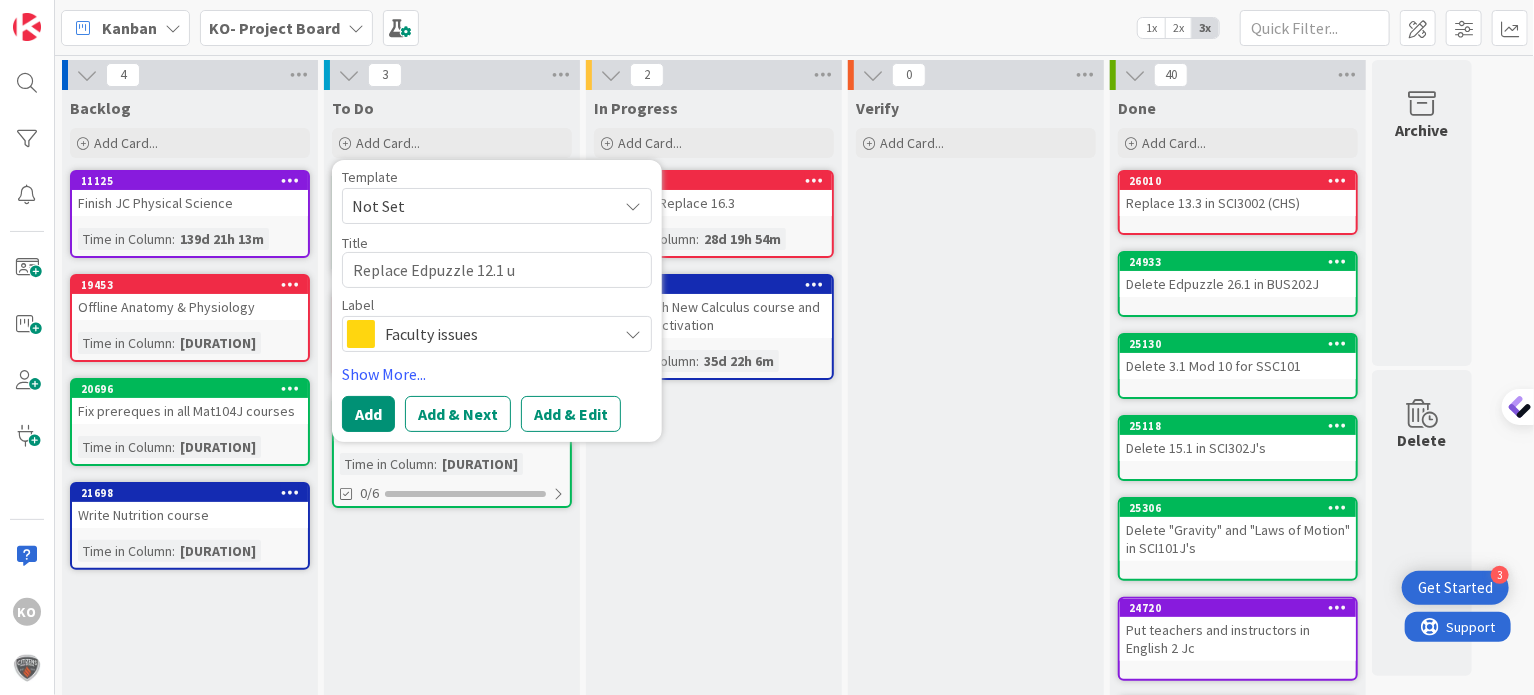 type on "x" 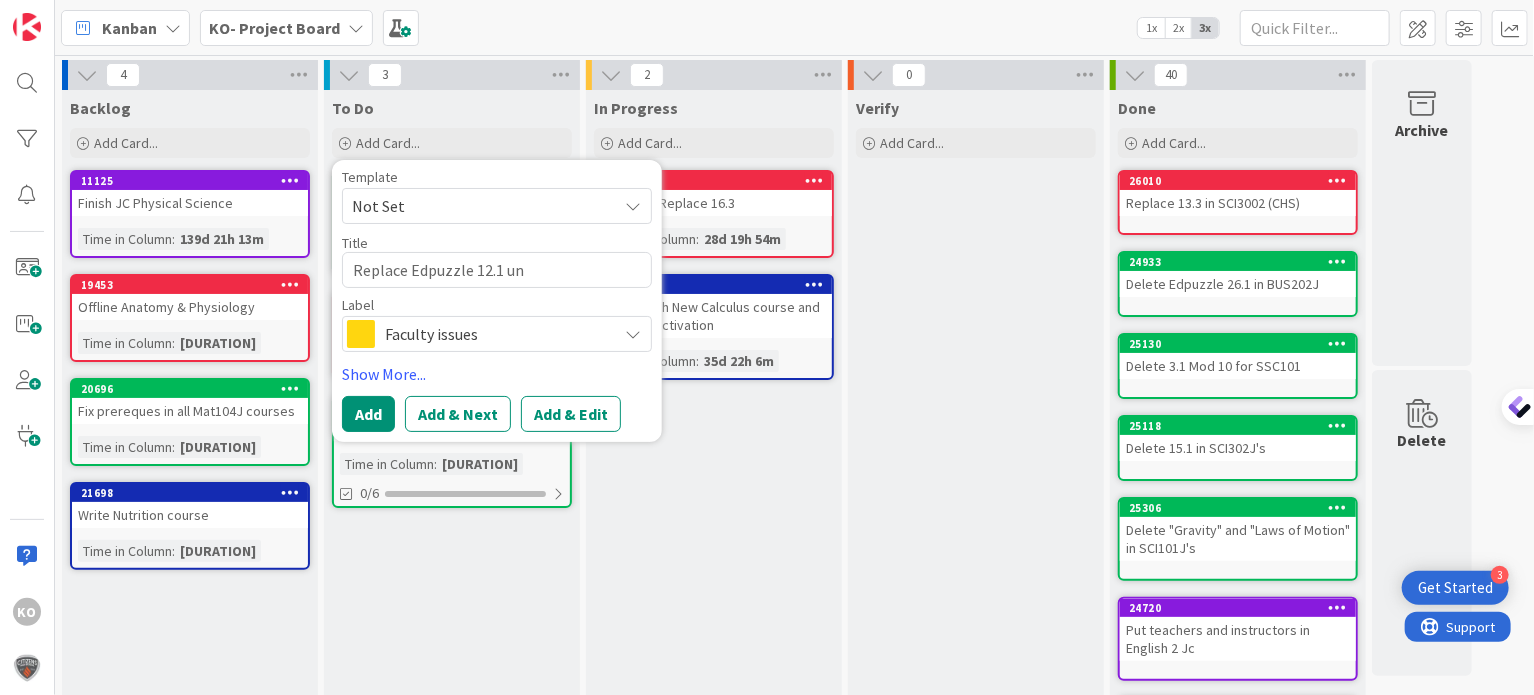 type on "x" 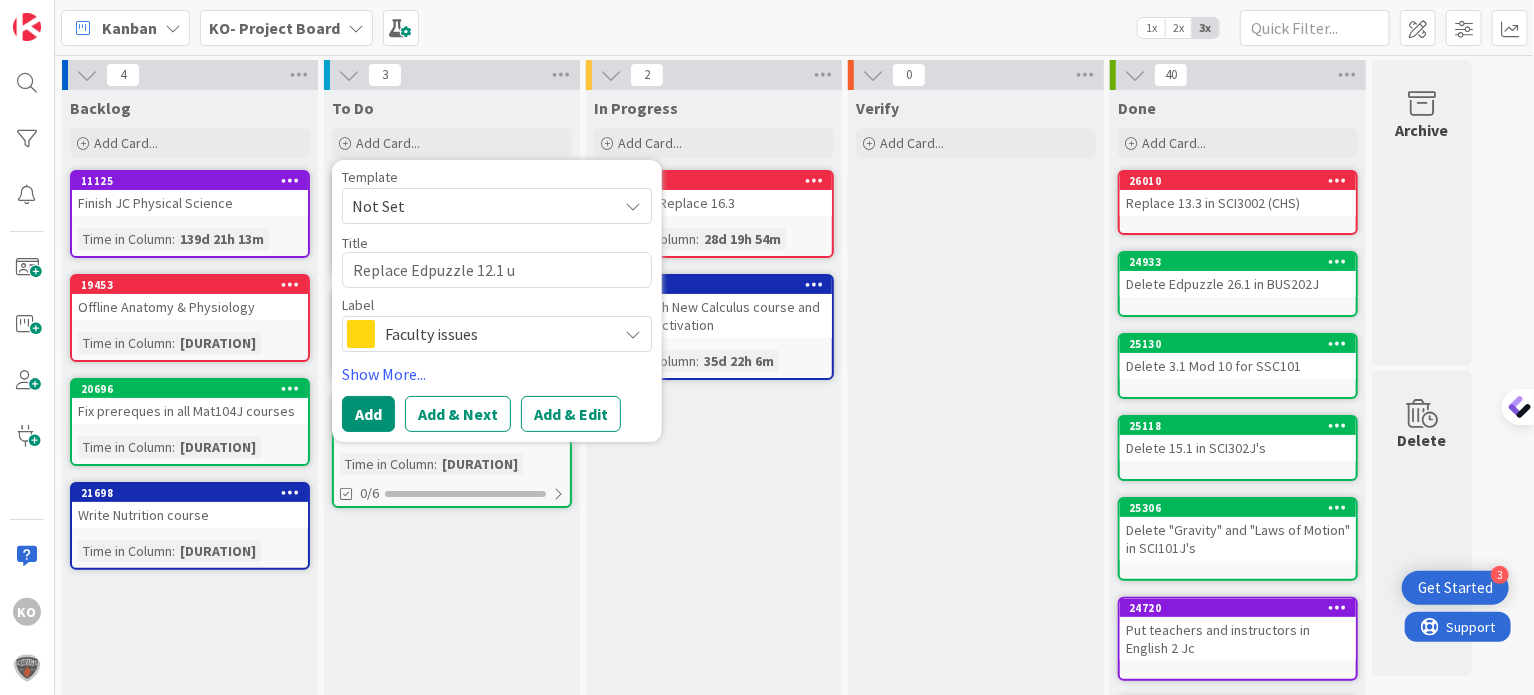 type on "x" 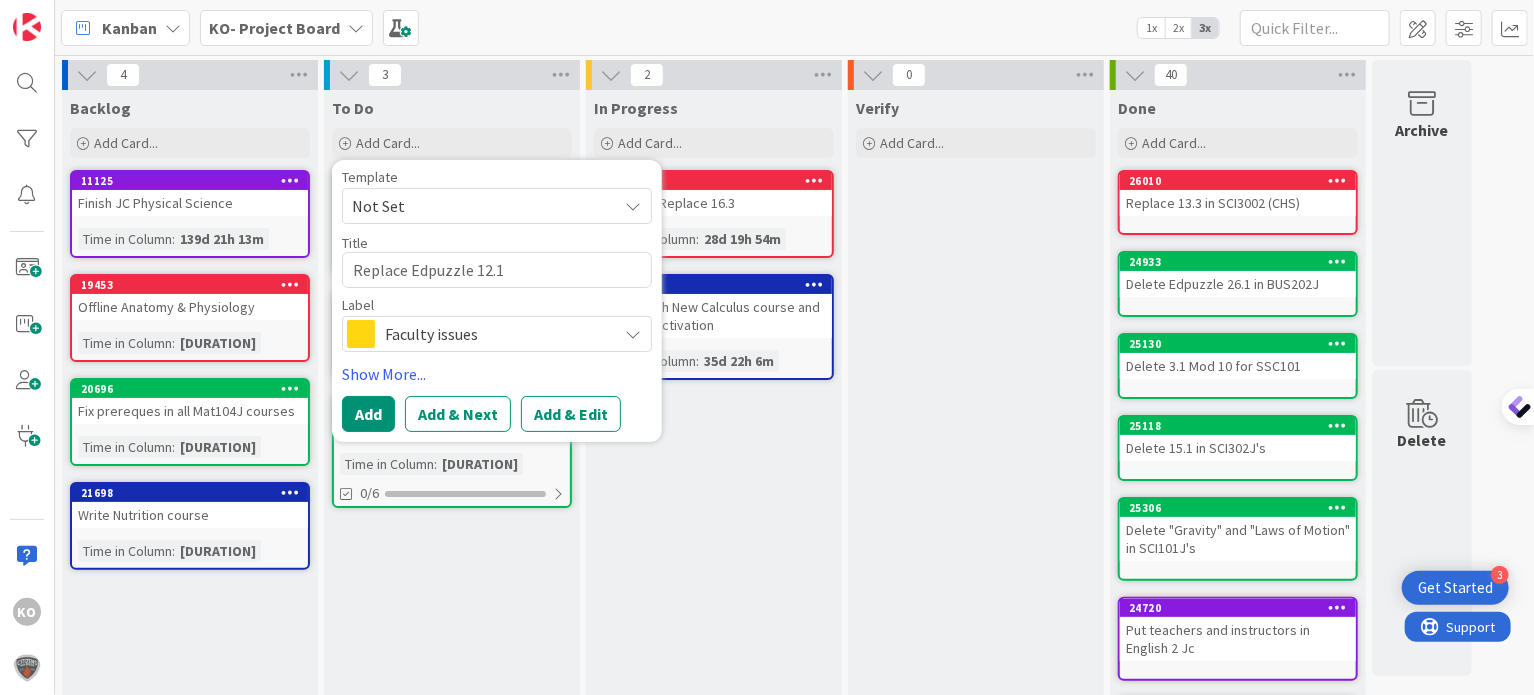 type on "x" 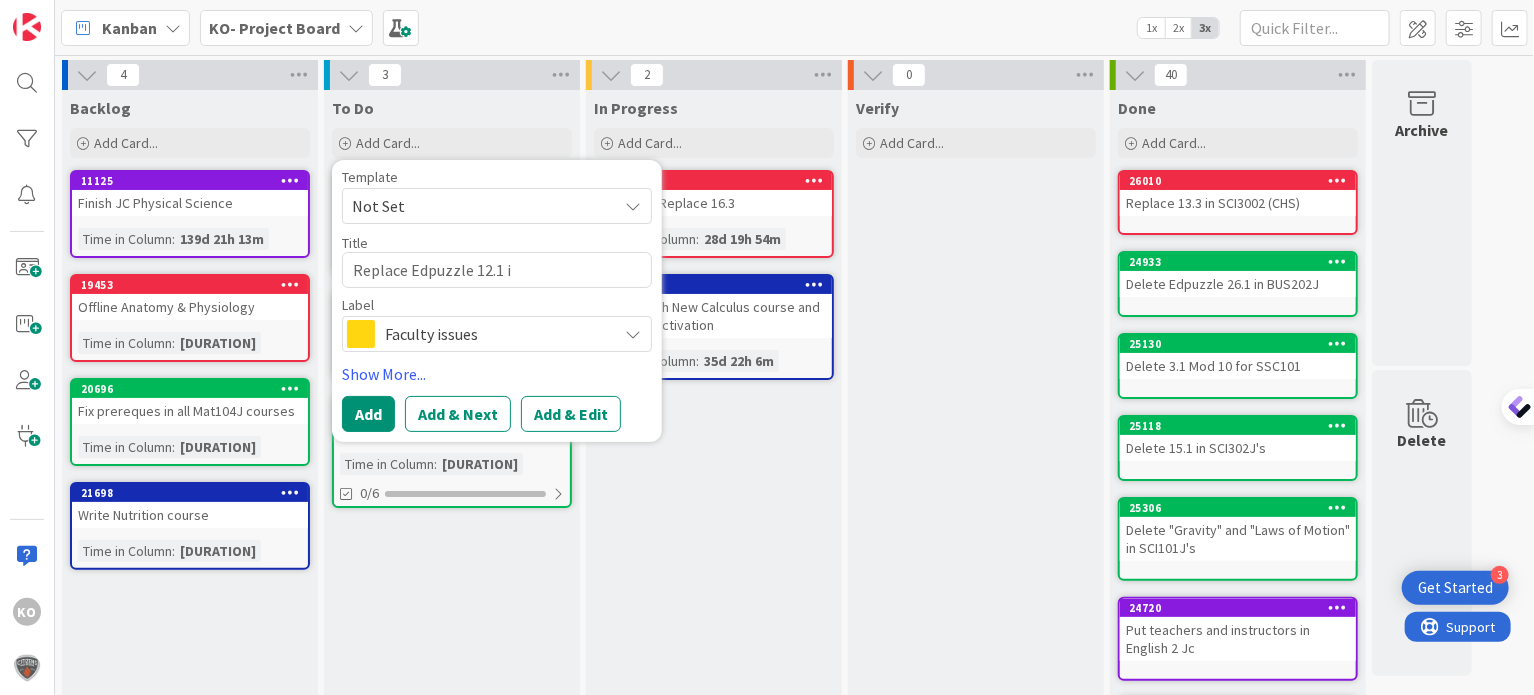 type on "x" 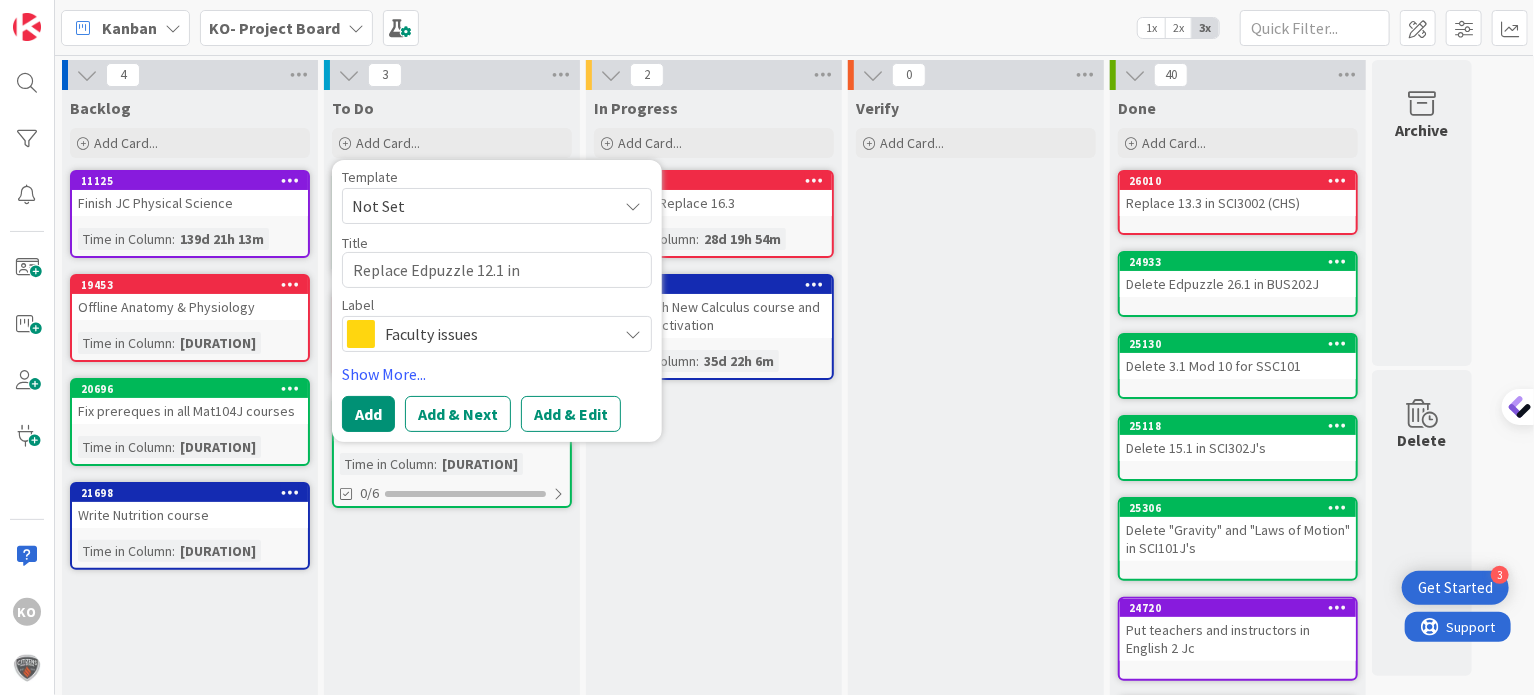 type on "x" 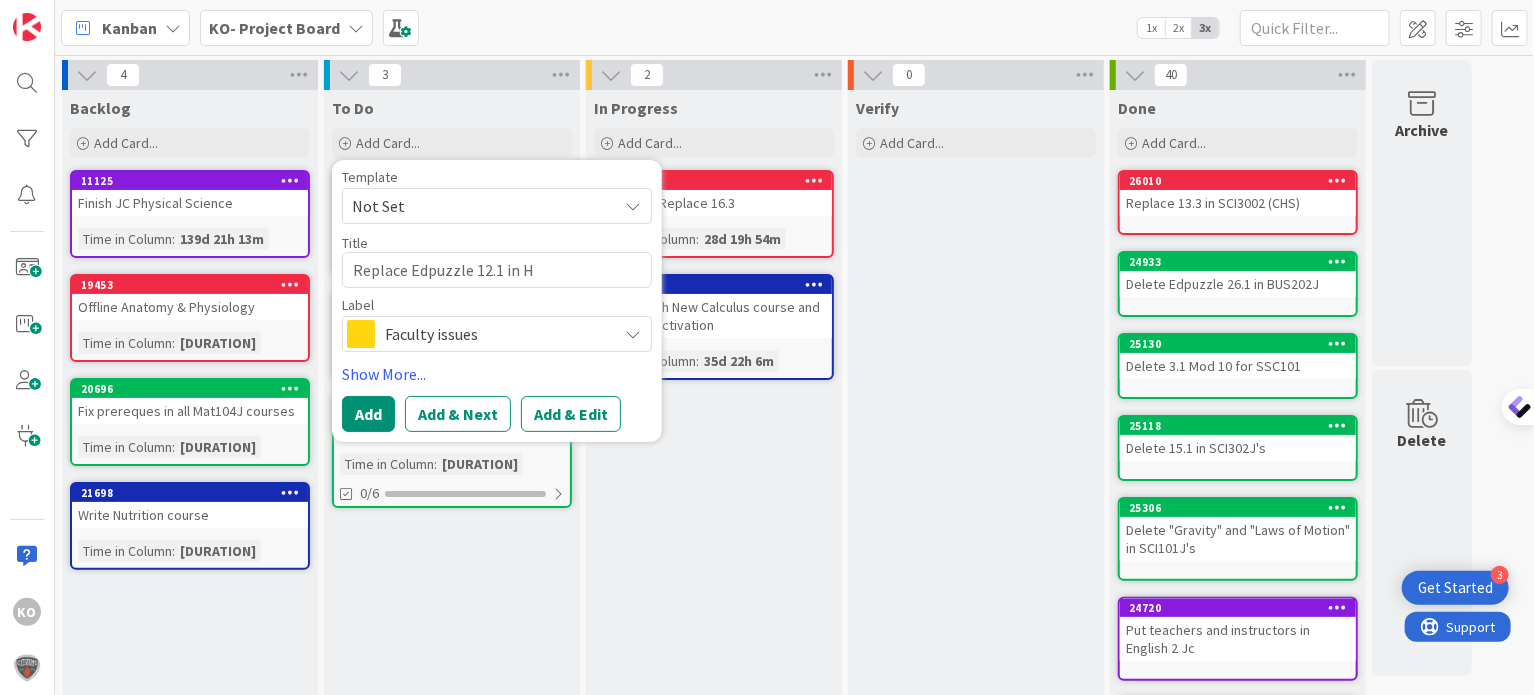 type on "x" 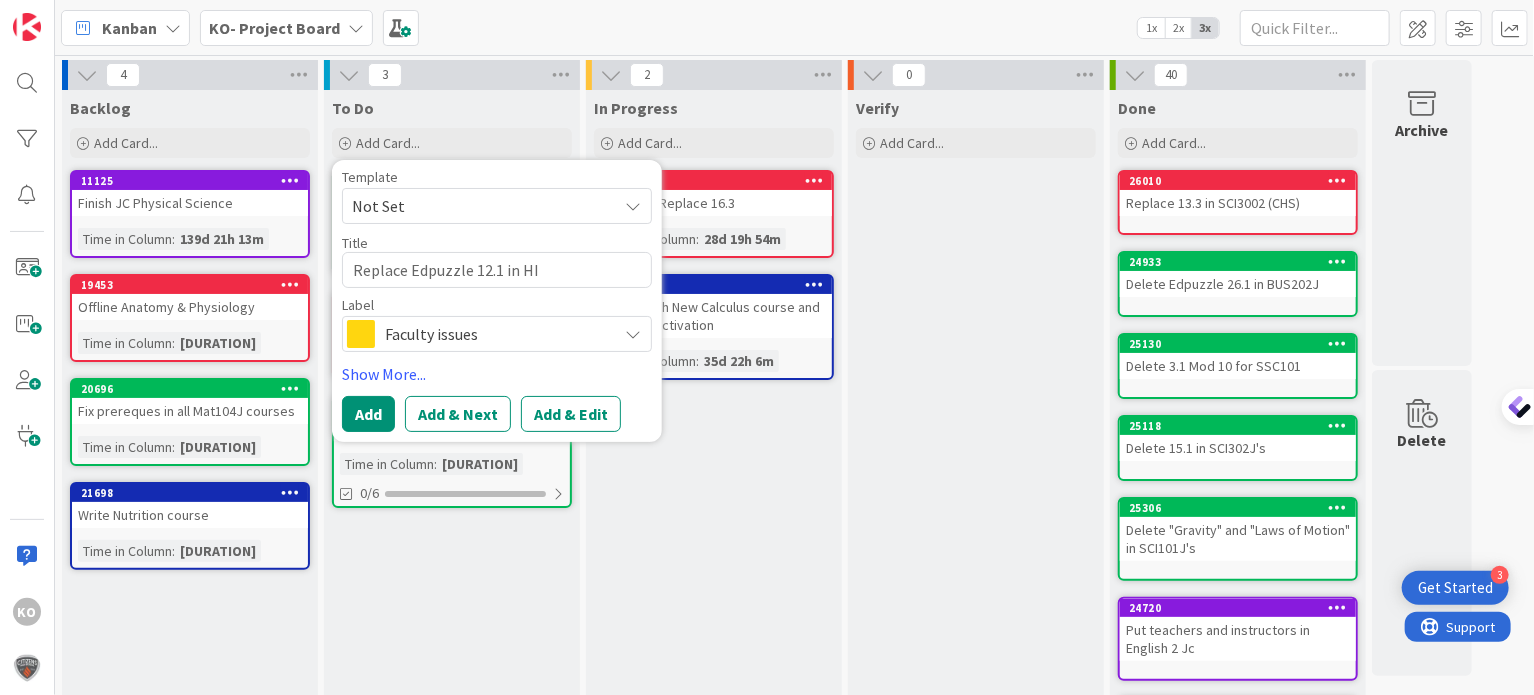 type on "x" 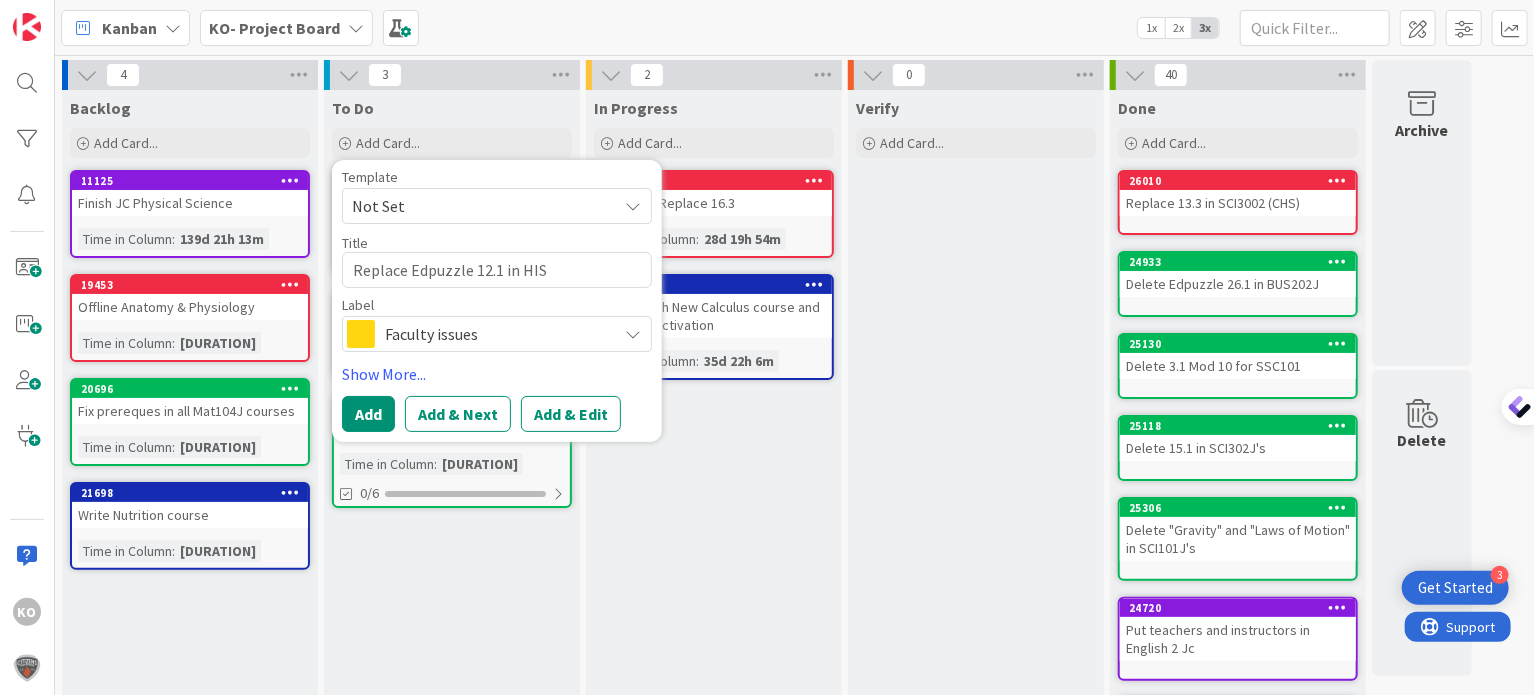 type on "x" 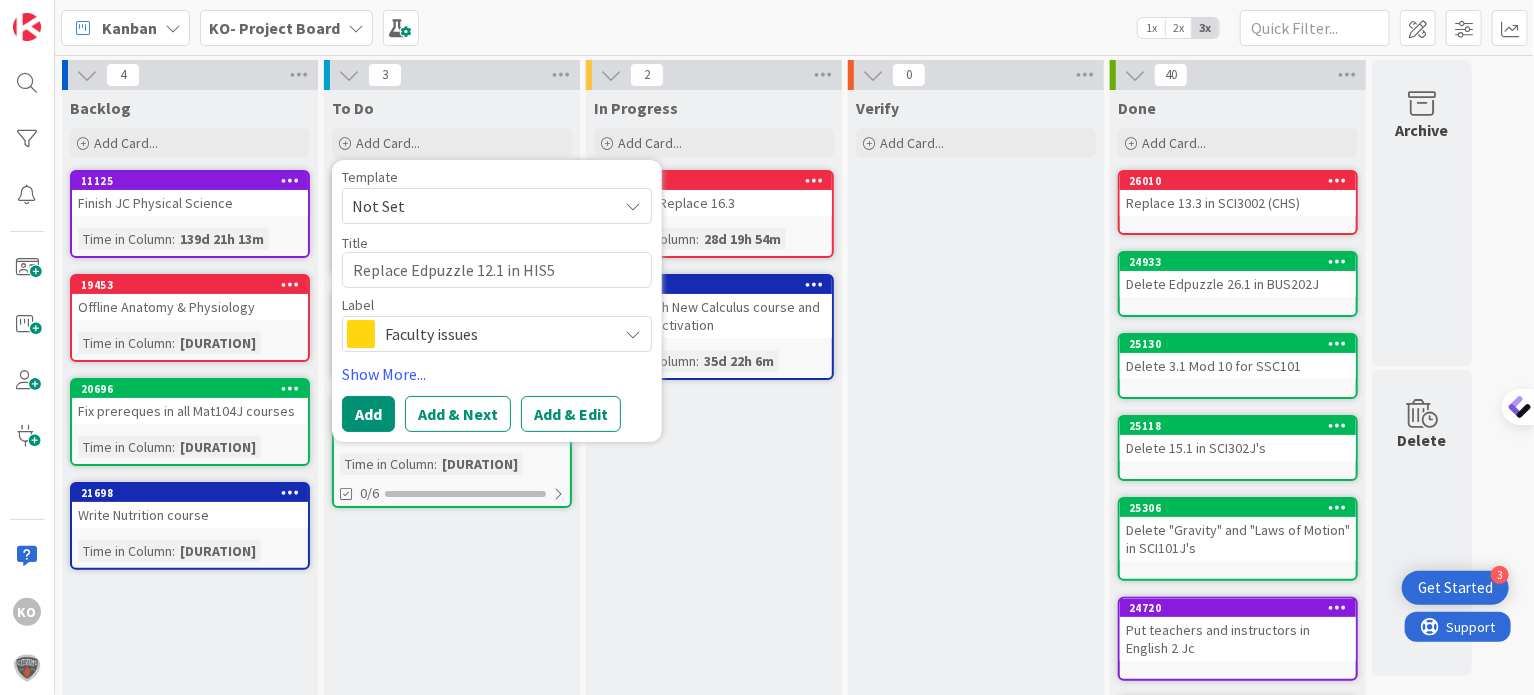 type on "x" 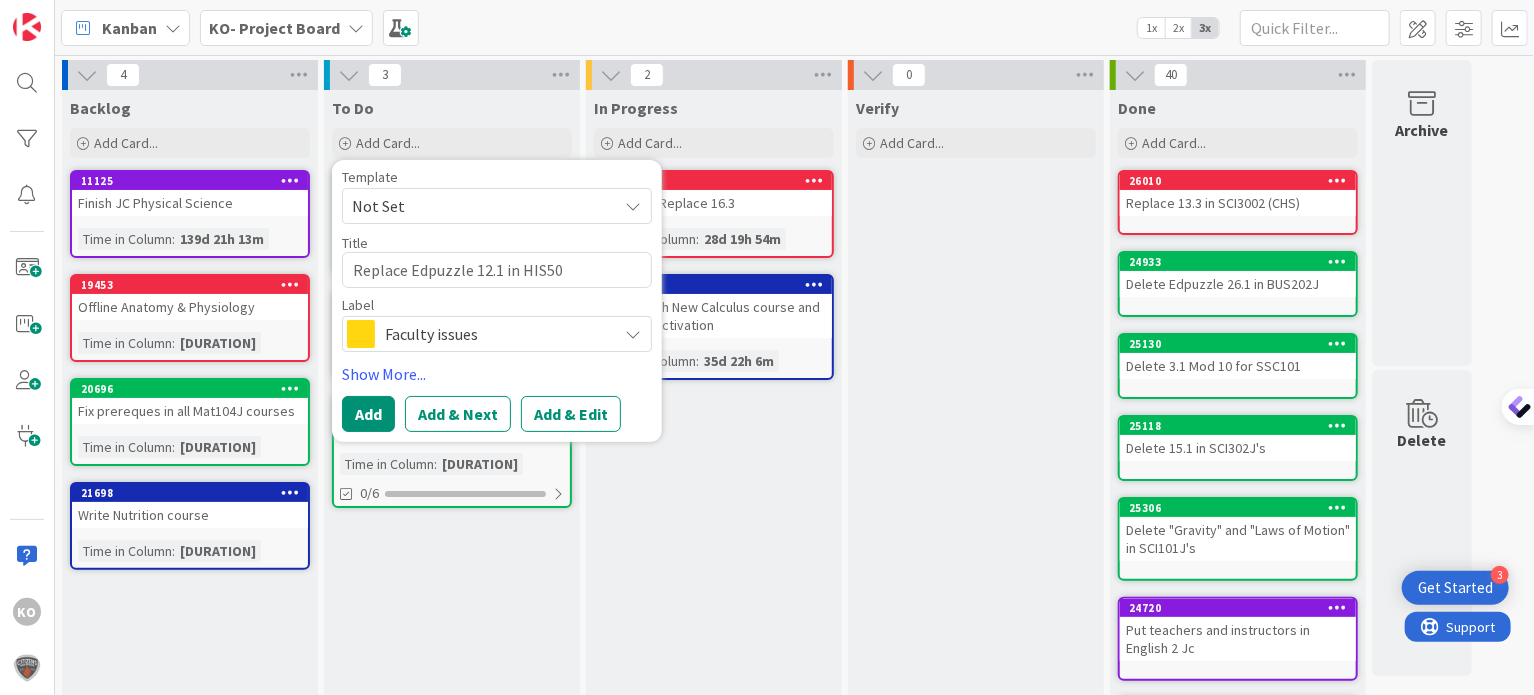 type on "x" 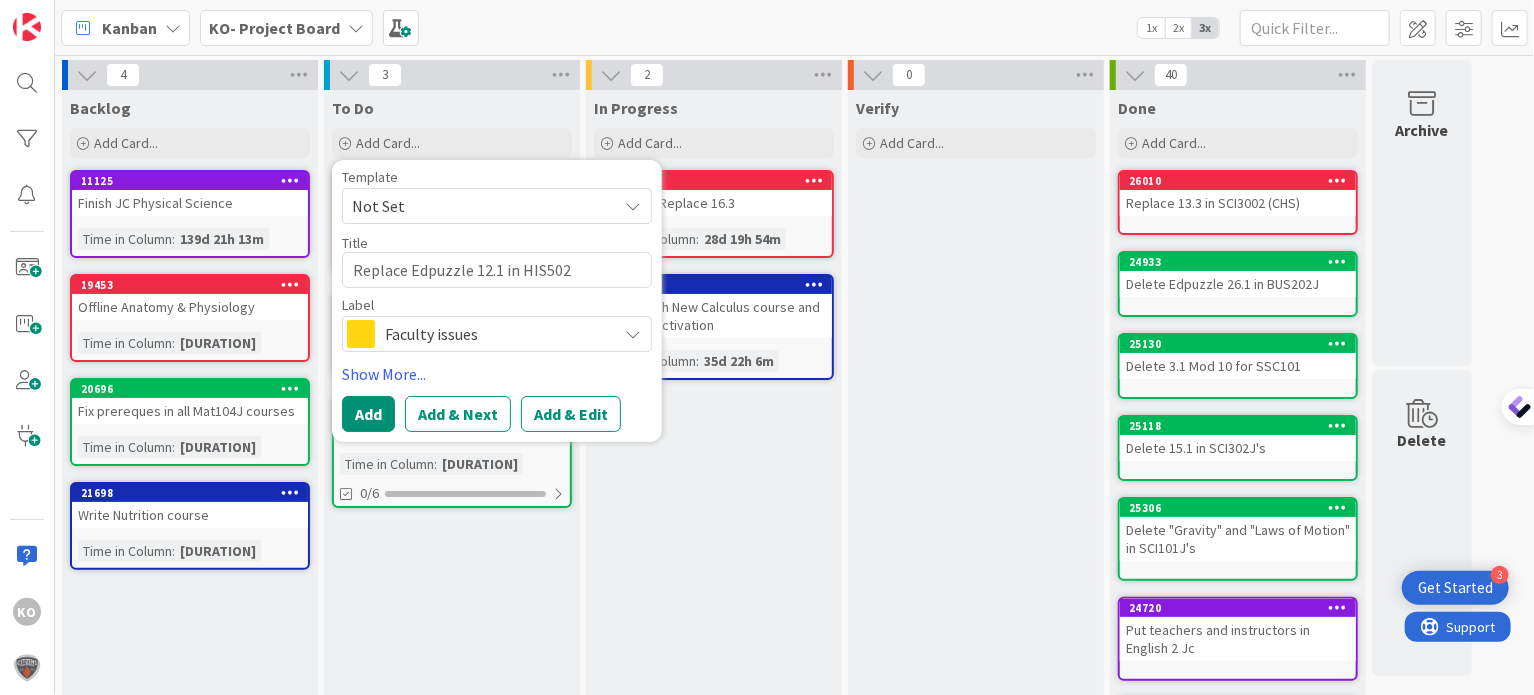 type on "x" 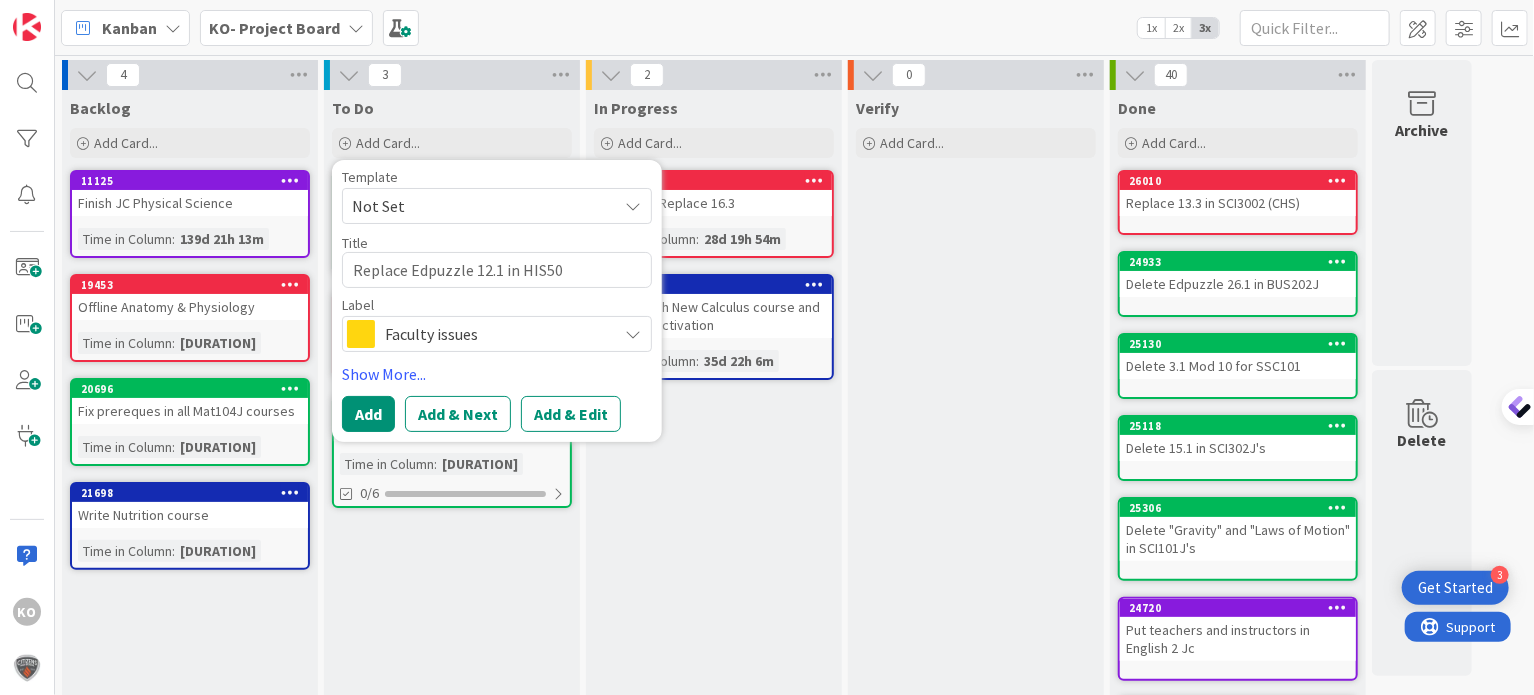type on "x" 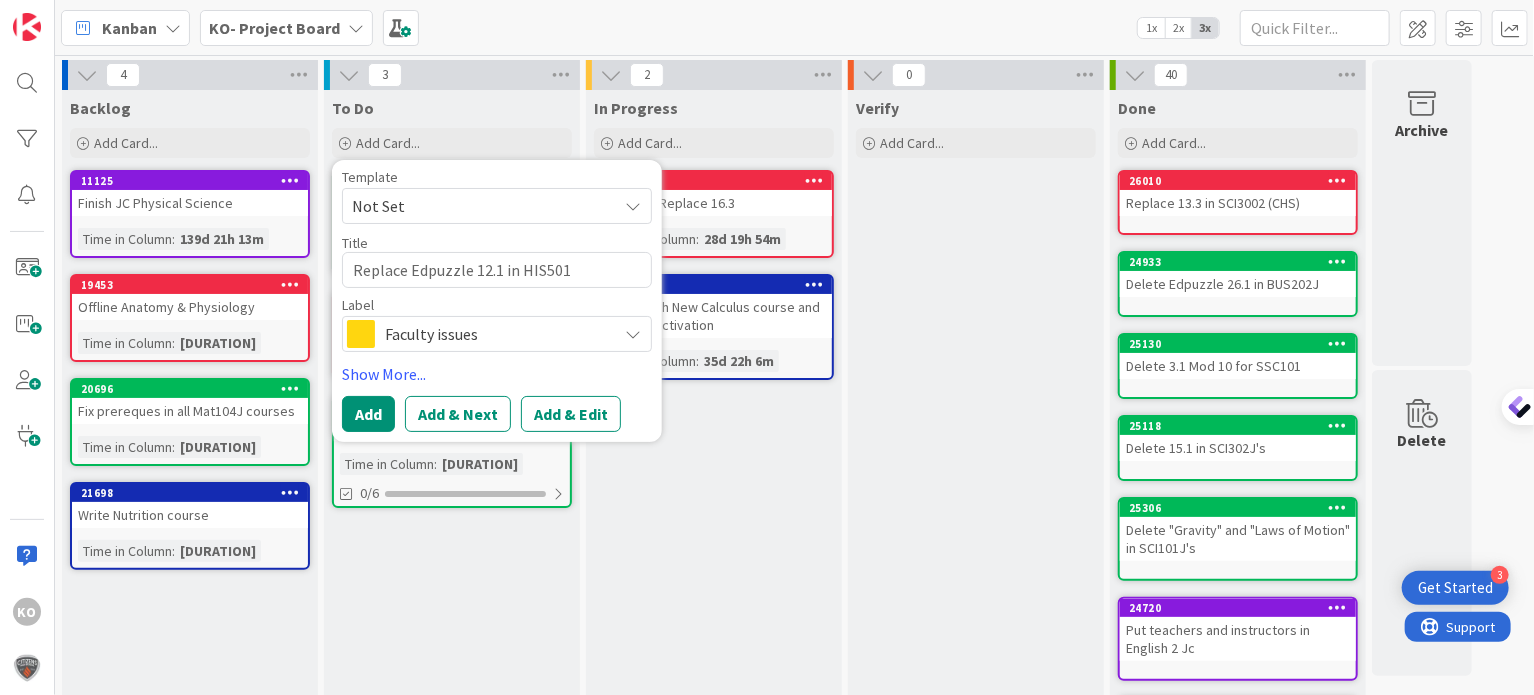 type on "x" 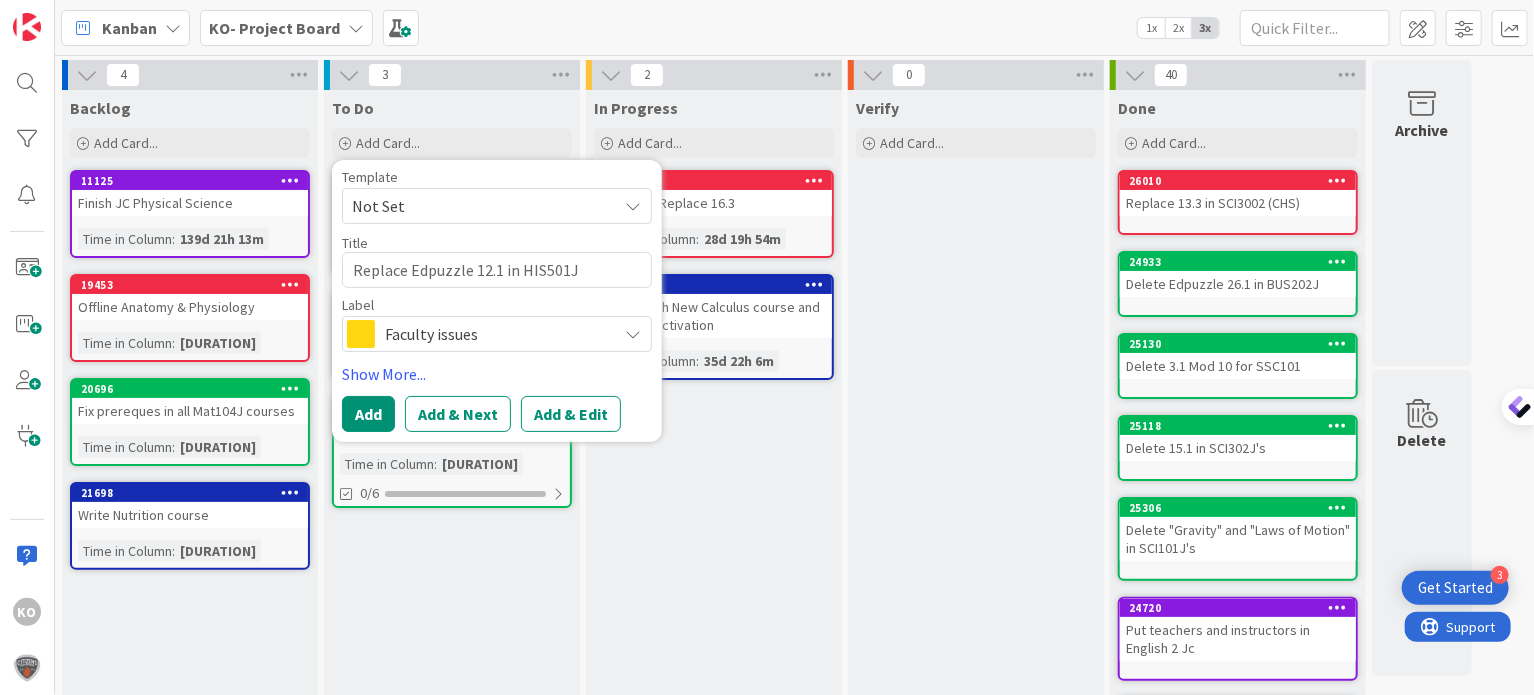 type on "Replace Edpuzzle 12.1 in HIS501J" 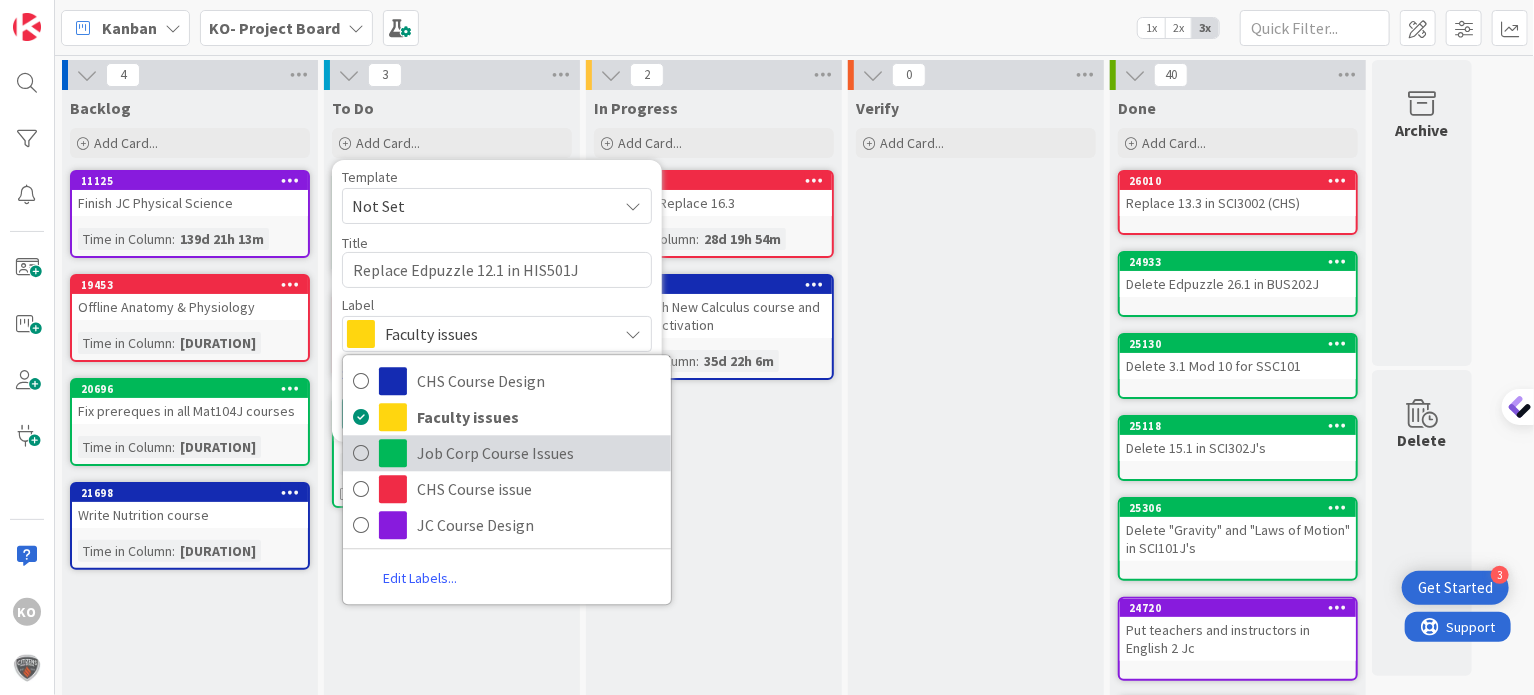 click on "Job Corp Course Issues" at bounding box center (539, 453) 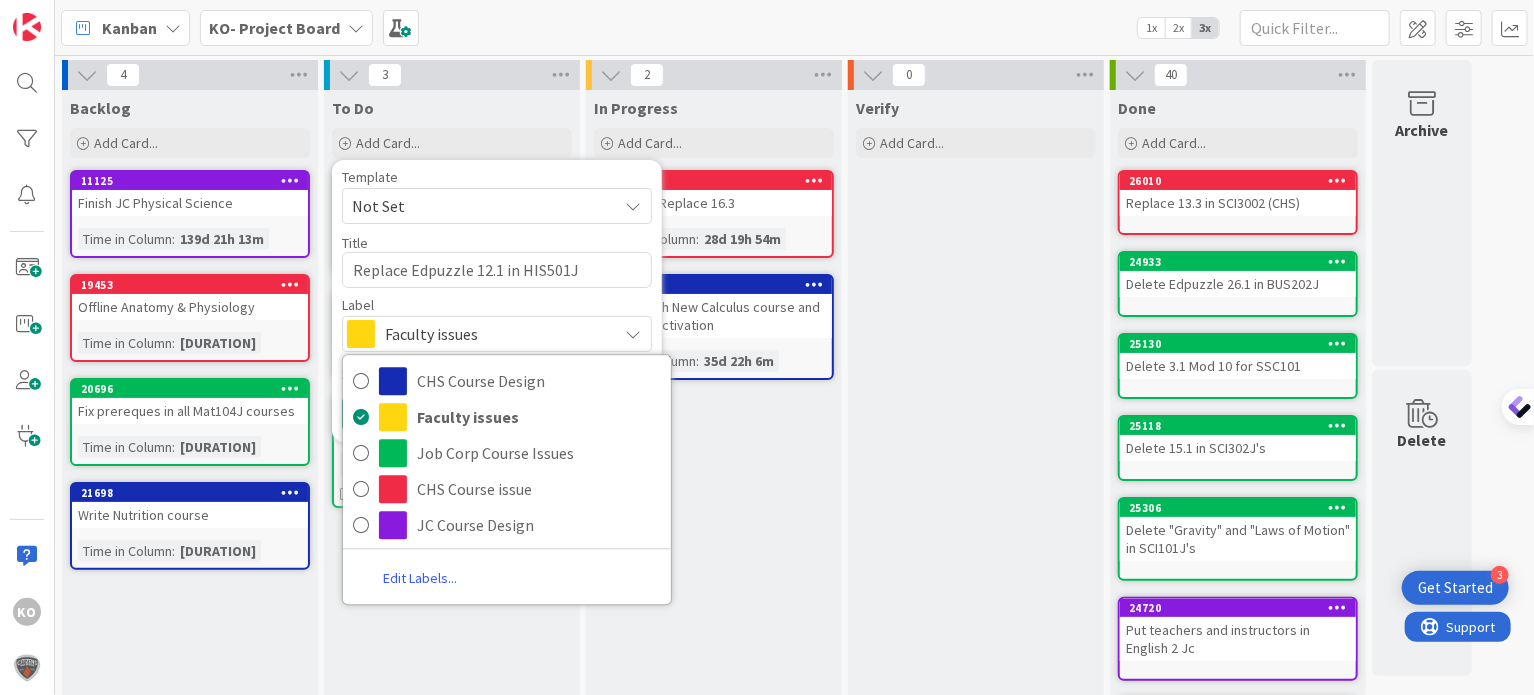 type on "x" 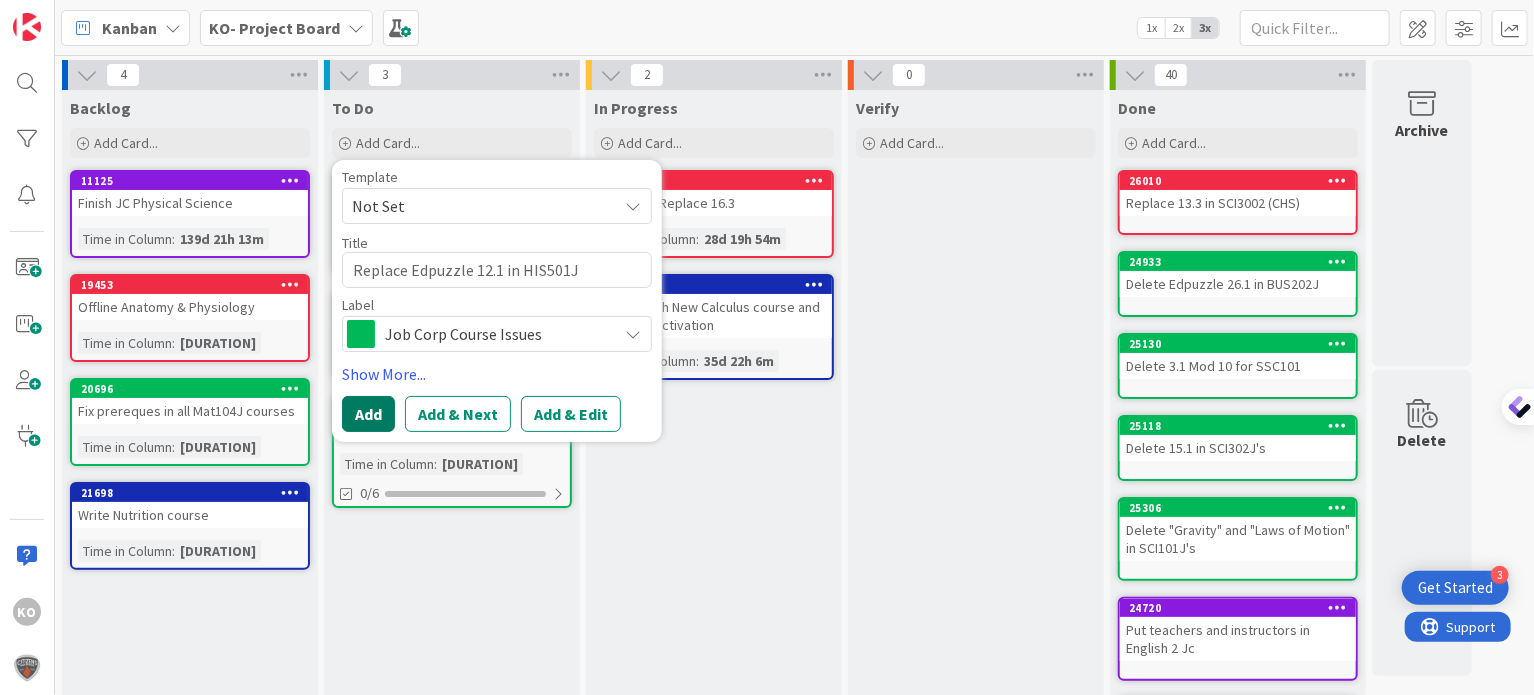 click on "Add" at bounding box center (368, 414) 